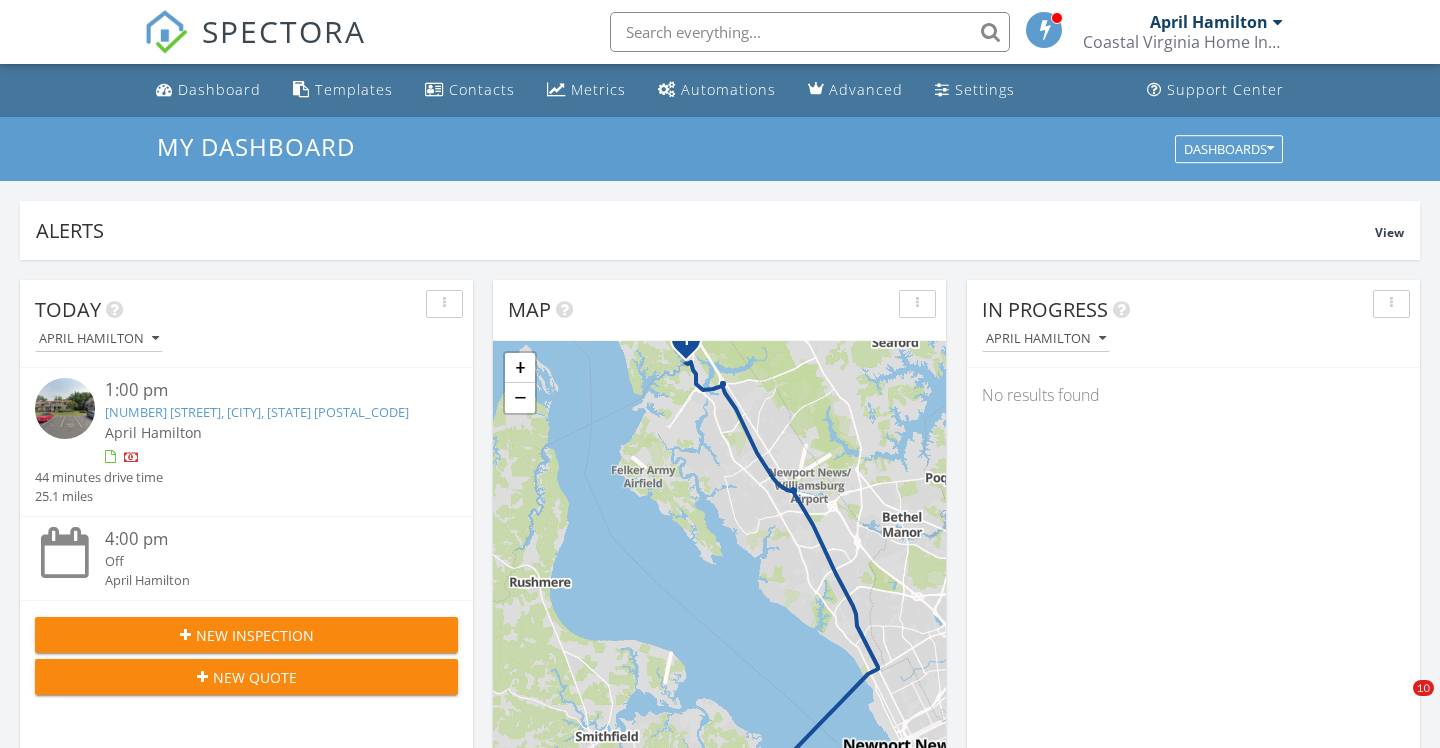 scroll, scrollTop: 939, scrollLeft: 0, axis: vertical 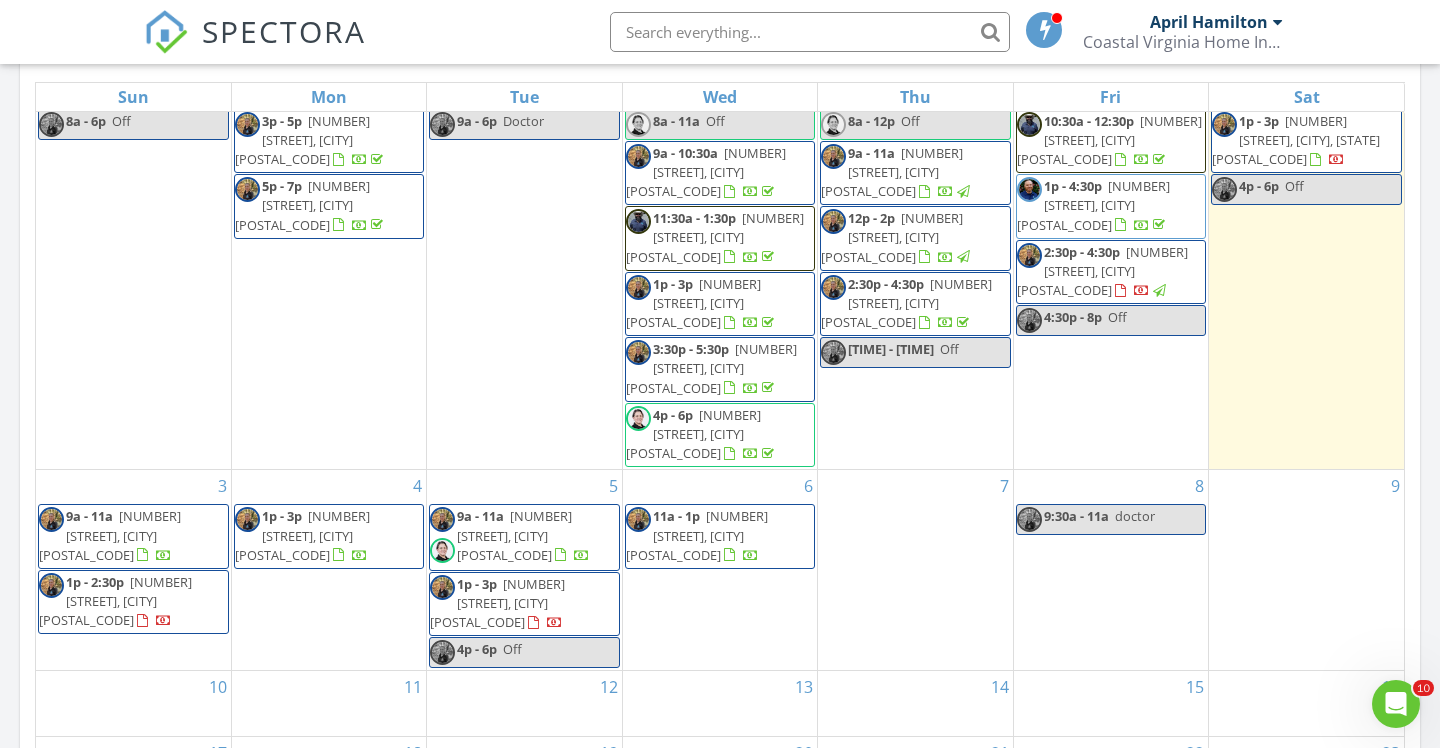 click on "[NUMBER] [STREET], [CITY] [POSTAL_CODE]" at bounding box center (697, 535) 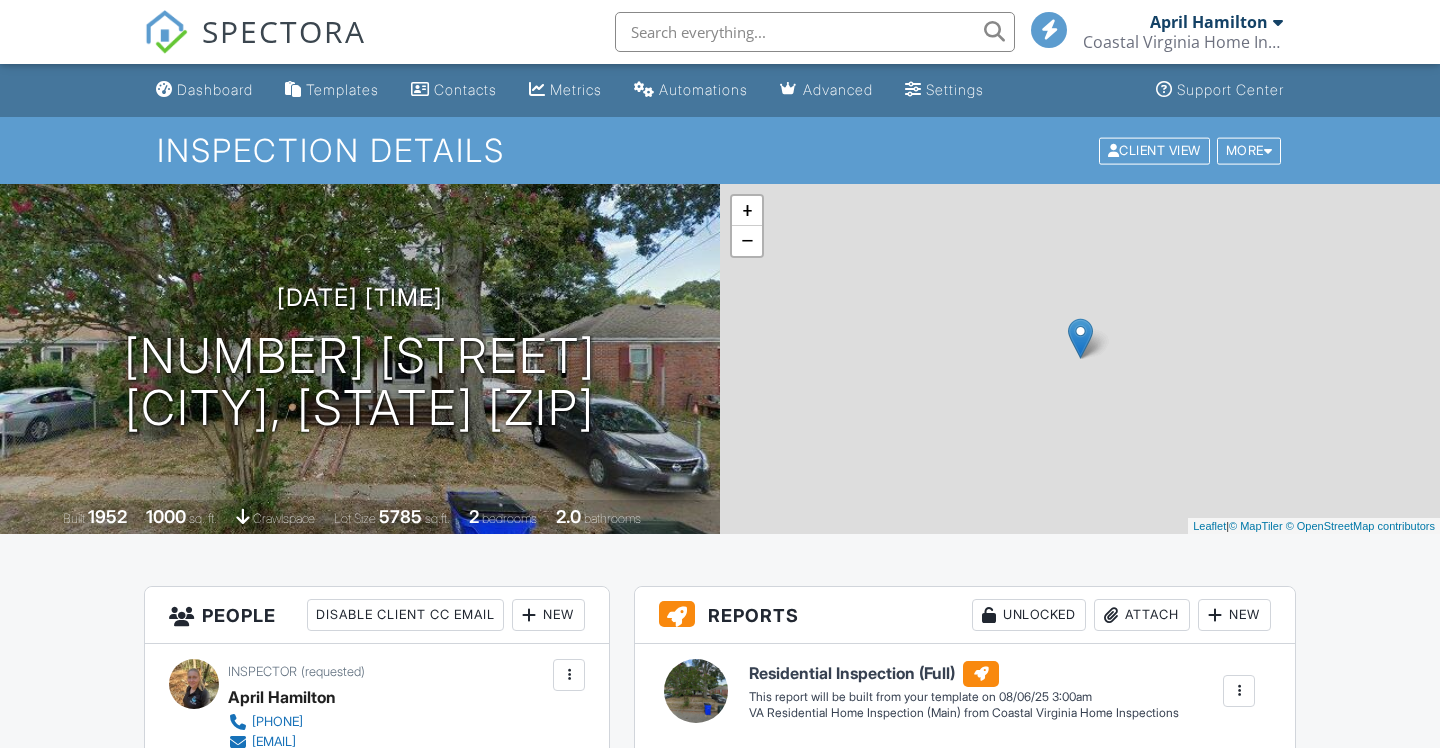 scroll, scrollTop: 0, scrollLeft: 0, axis: both 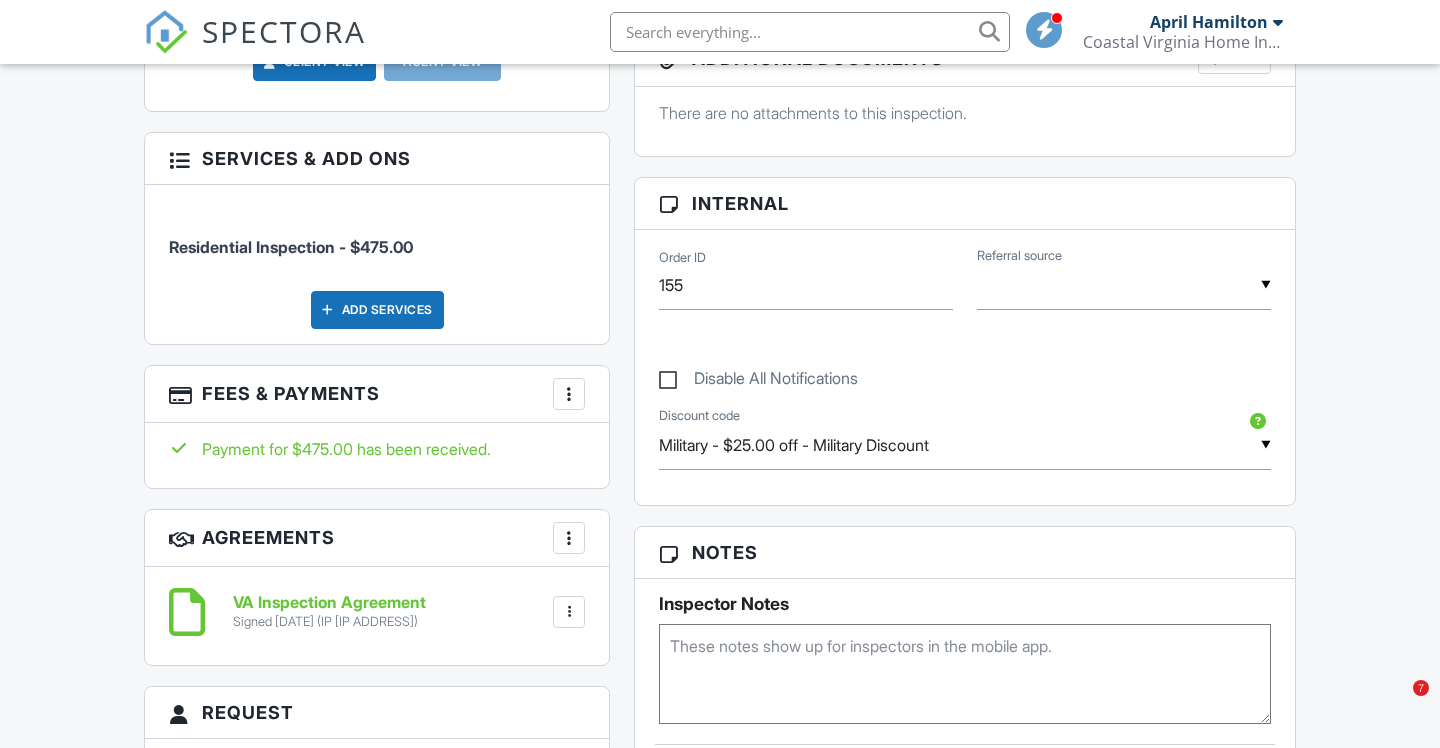 click at bounding box center (569, 394) 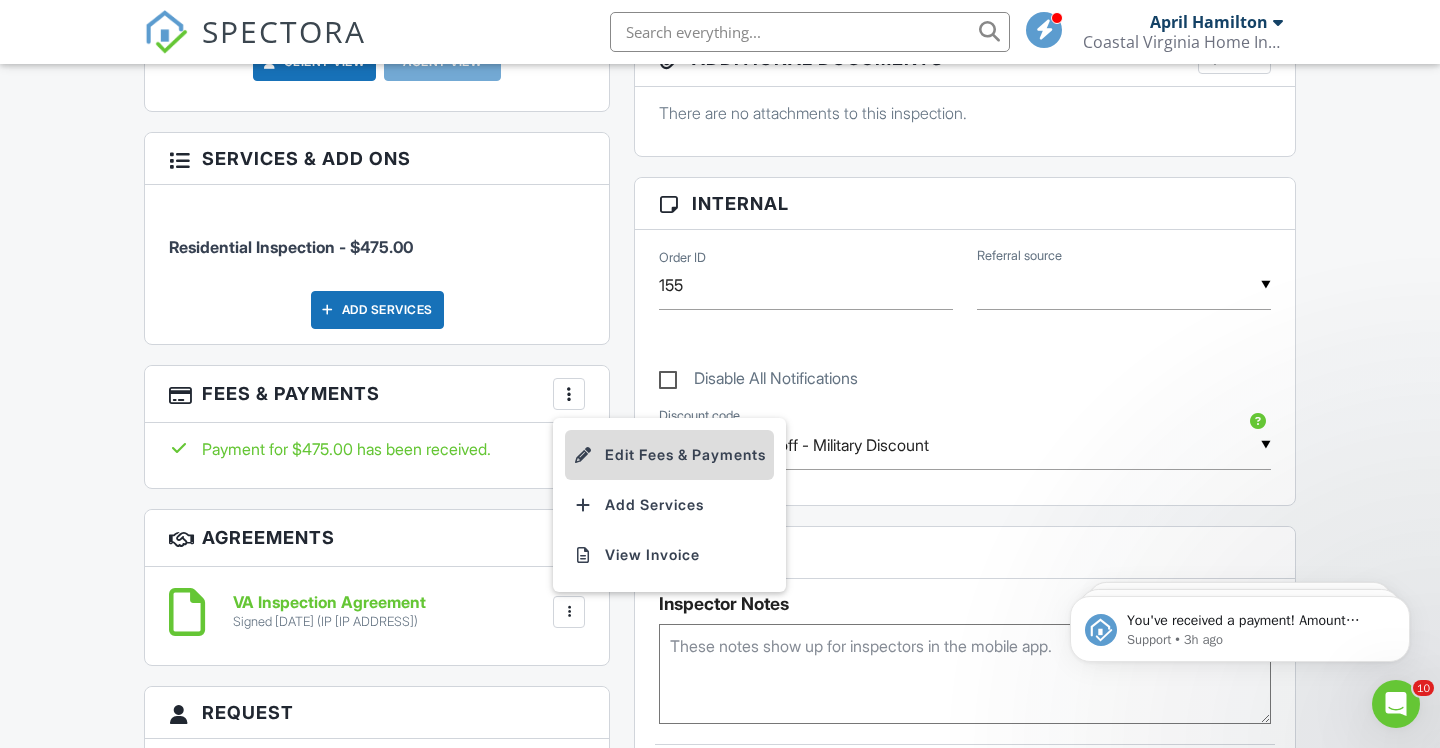 scroll, scrollTop: 0, scrollLeft: 0, axis: both 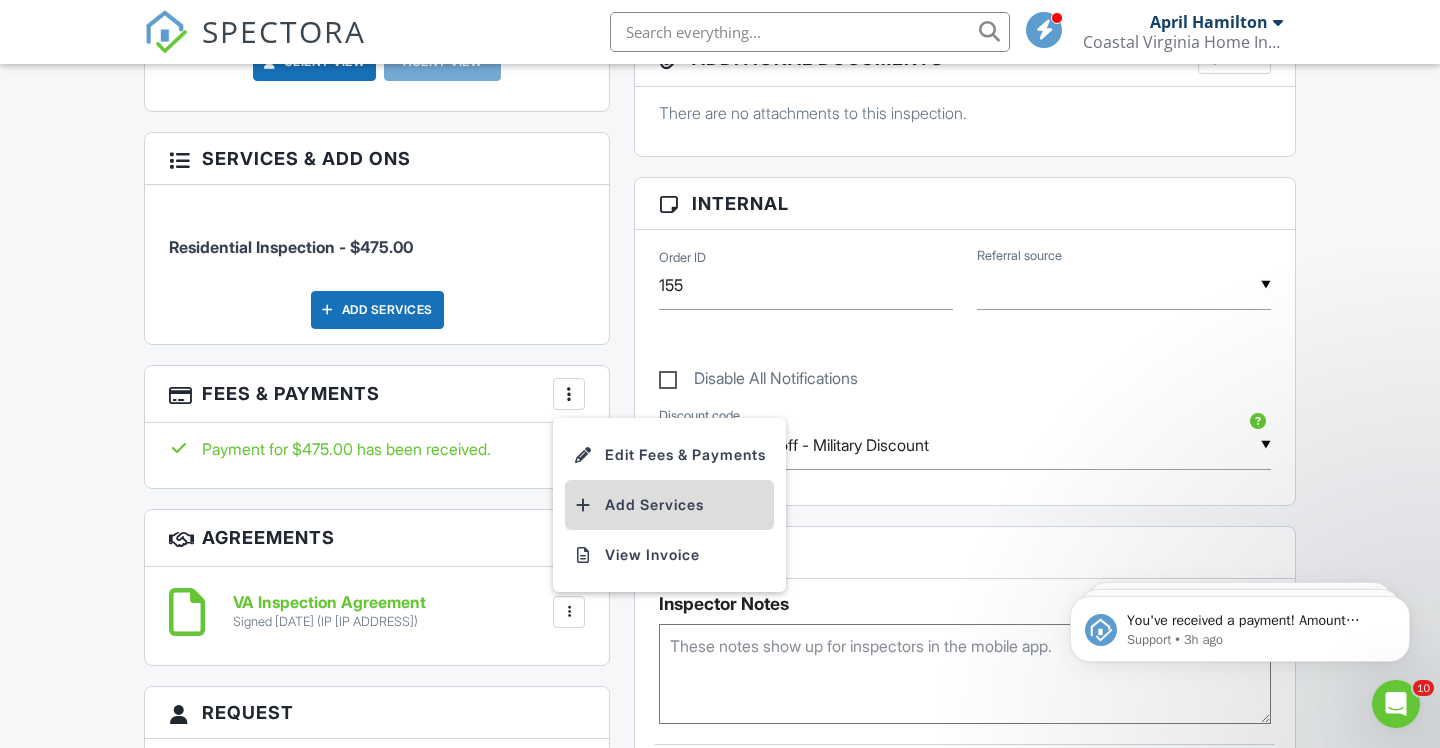 click on "Add Services" at bounding box center (669, 505) 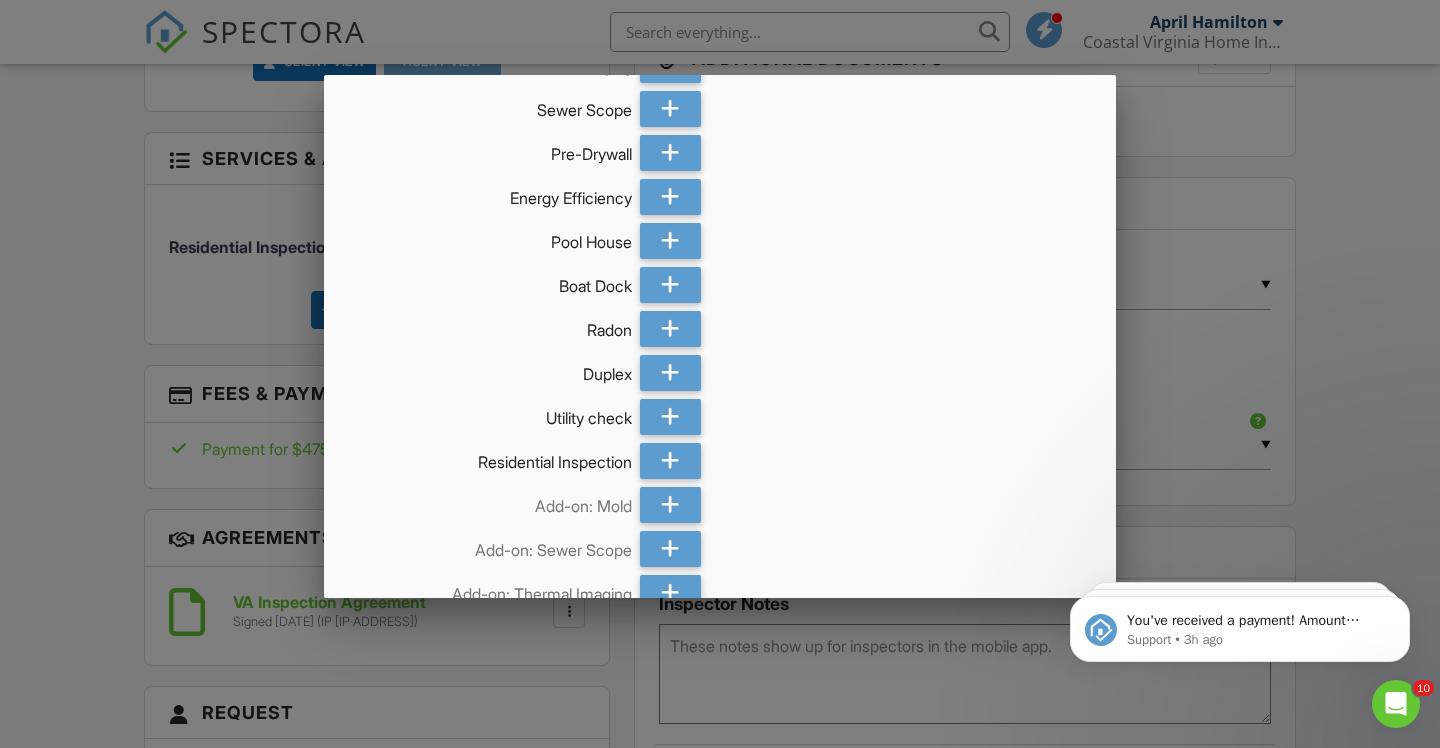 scroll, scrollTop: 221, scrollLeft: 0, axis: vertical 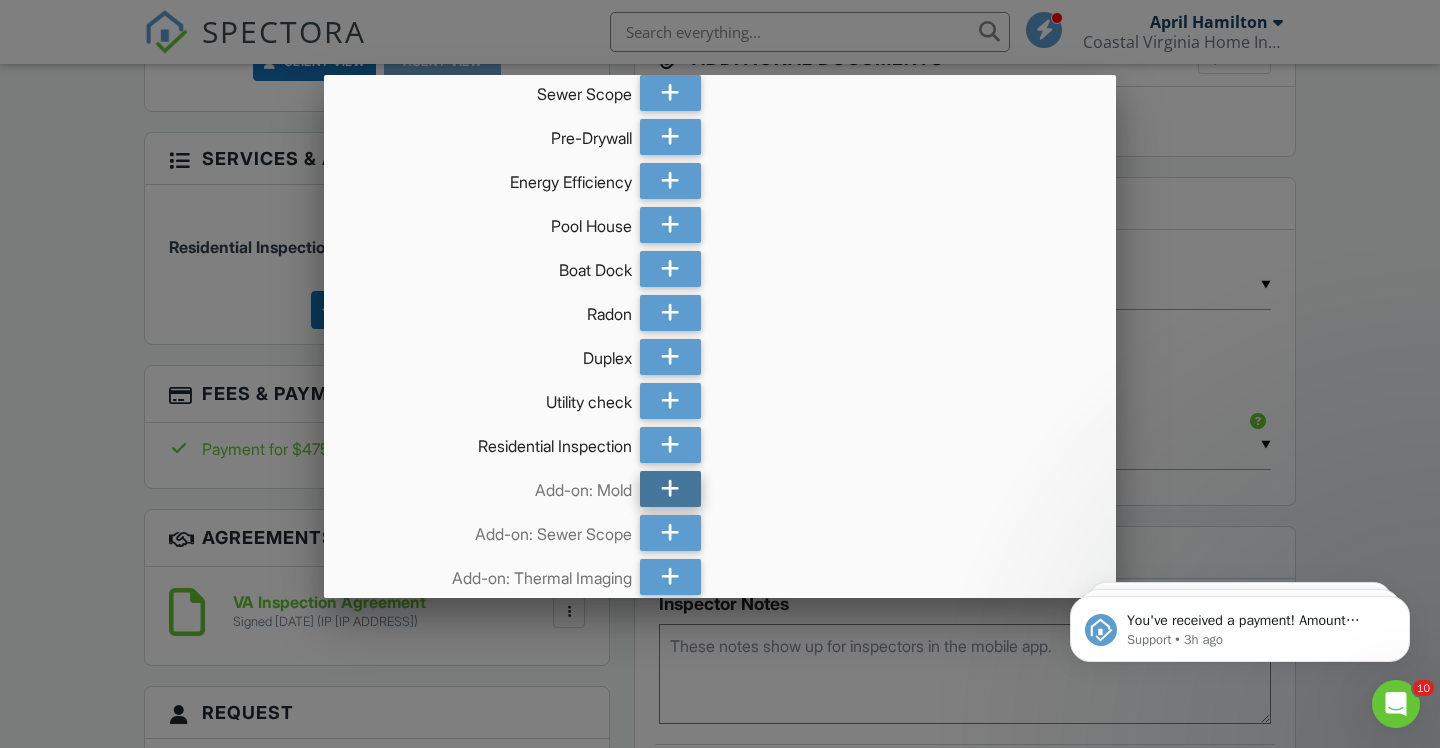 click at bounding box center [670, 489] 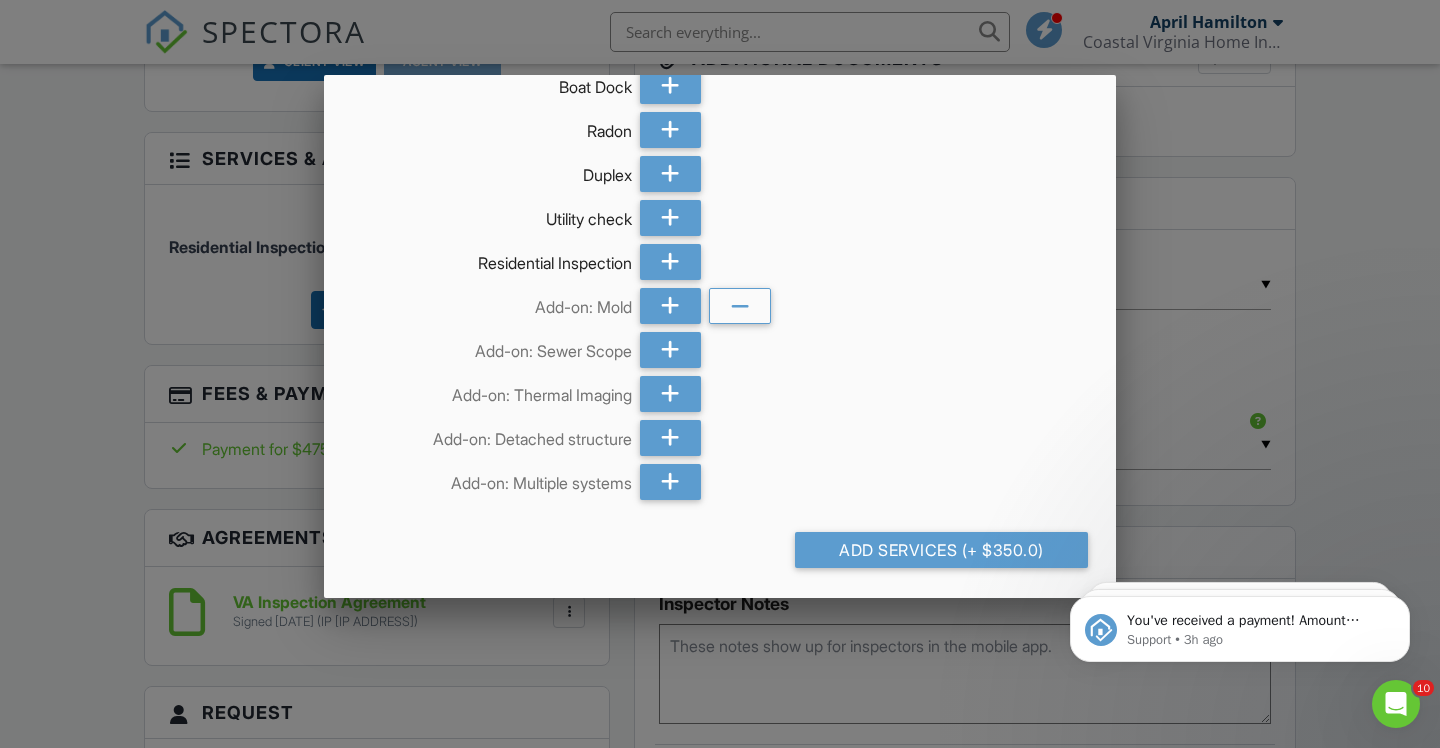 scroll, scrollTop: 404, scrollLeft: 0, axis: vertical 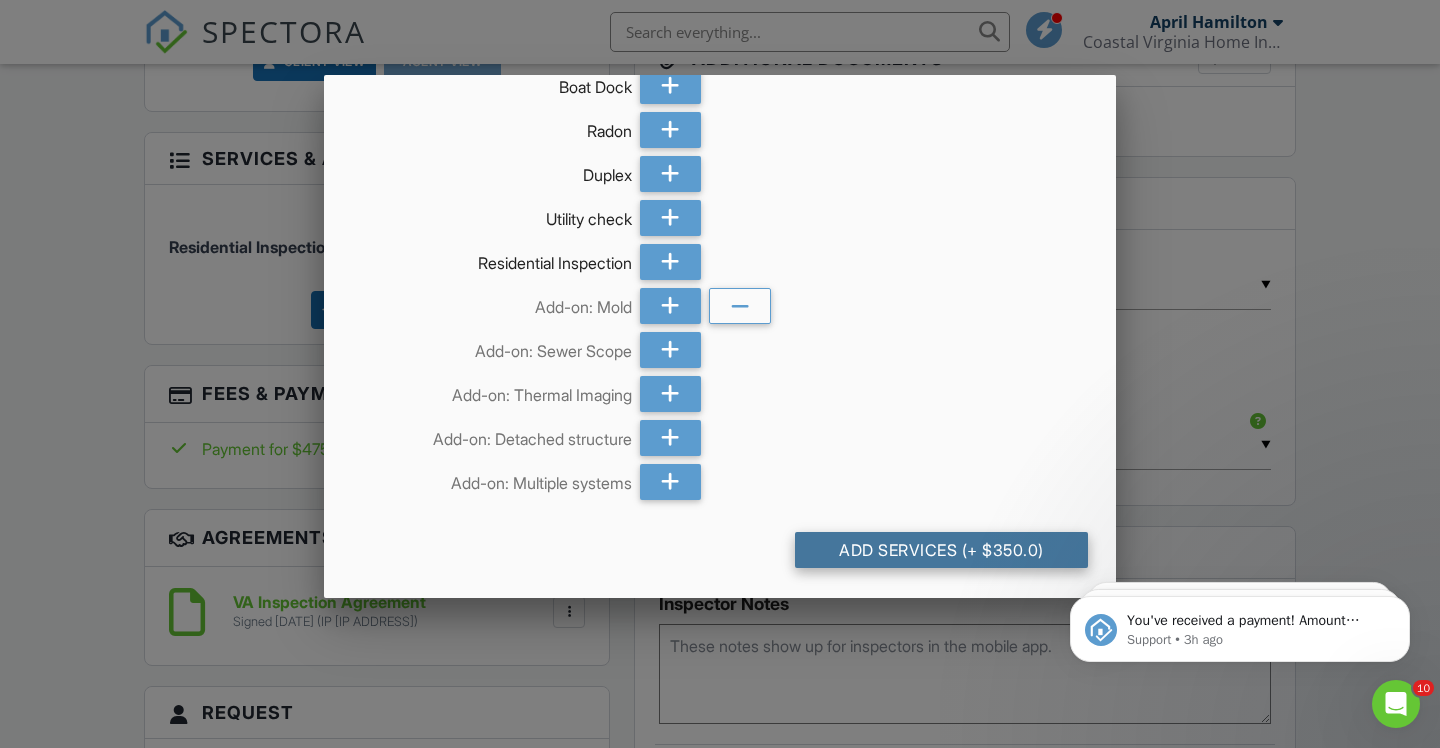 click on "Add Services
(+ $350.0)" at bounding box center [941, 550] 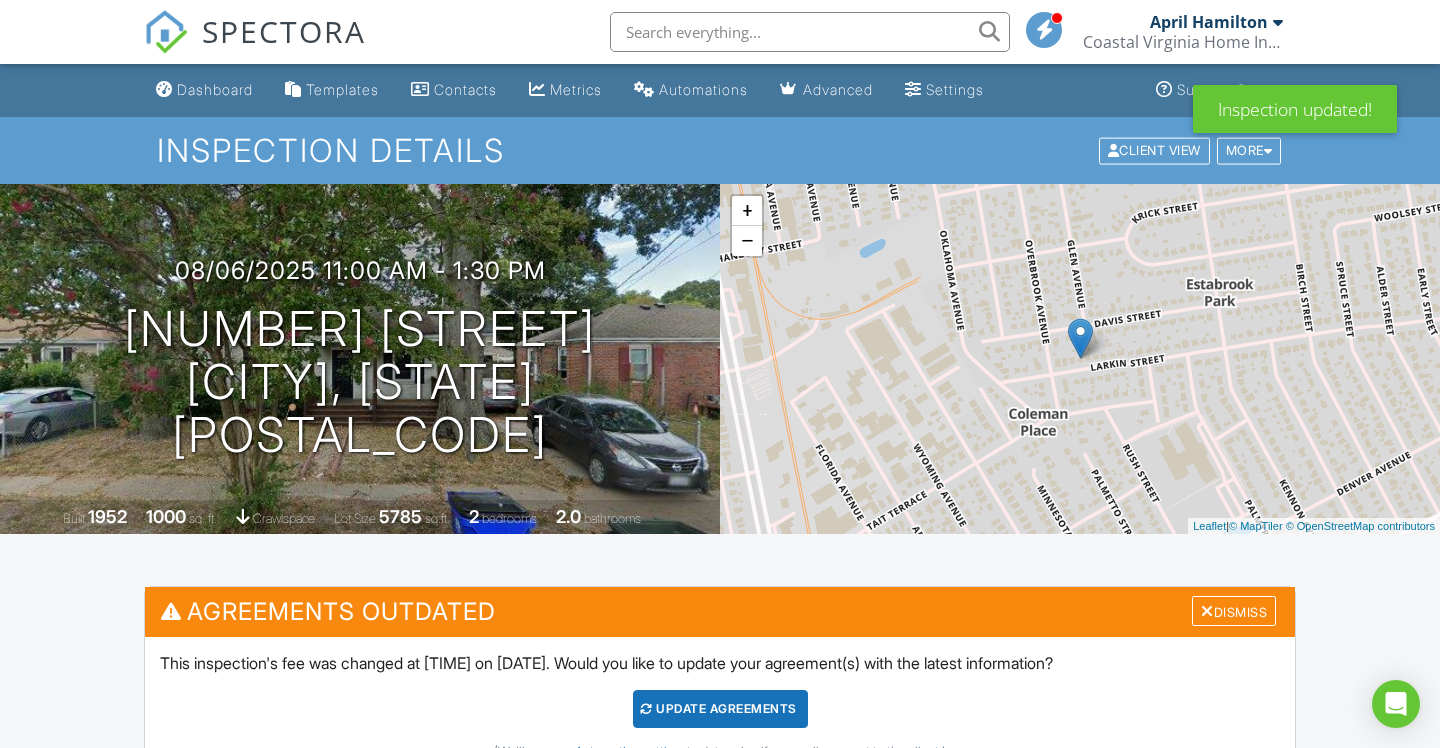 scroll, scrollTop: 0, scrollLeft: 0, axis: both 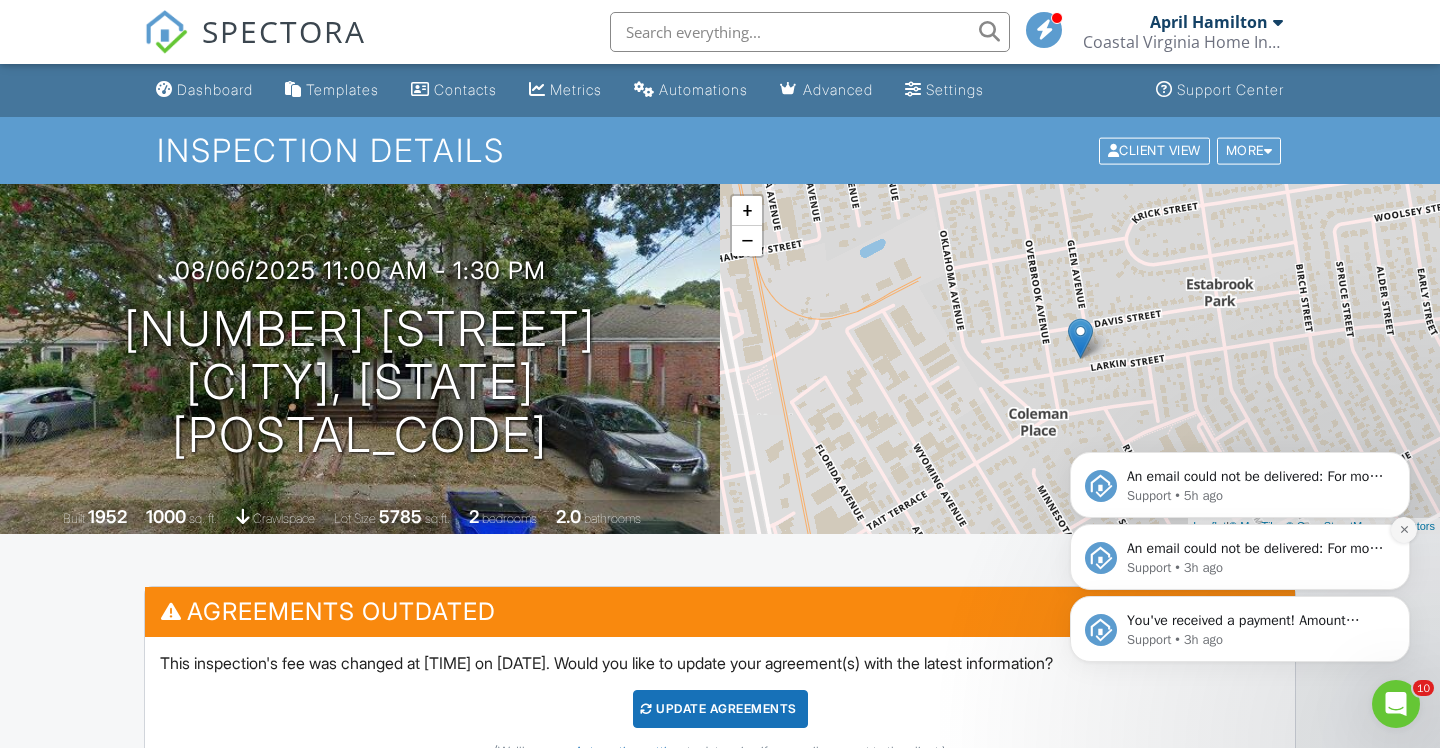 click 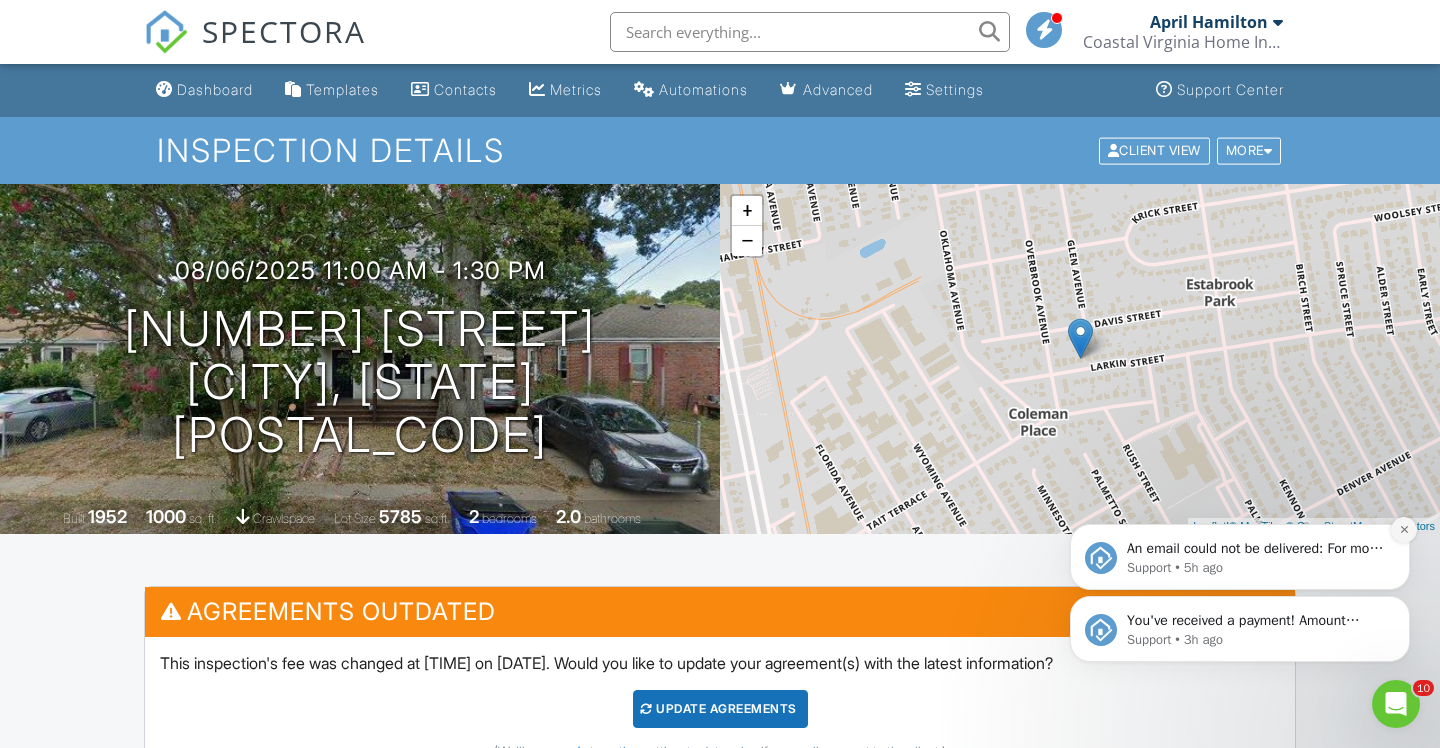click 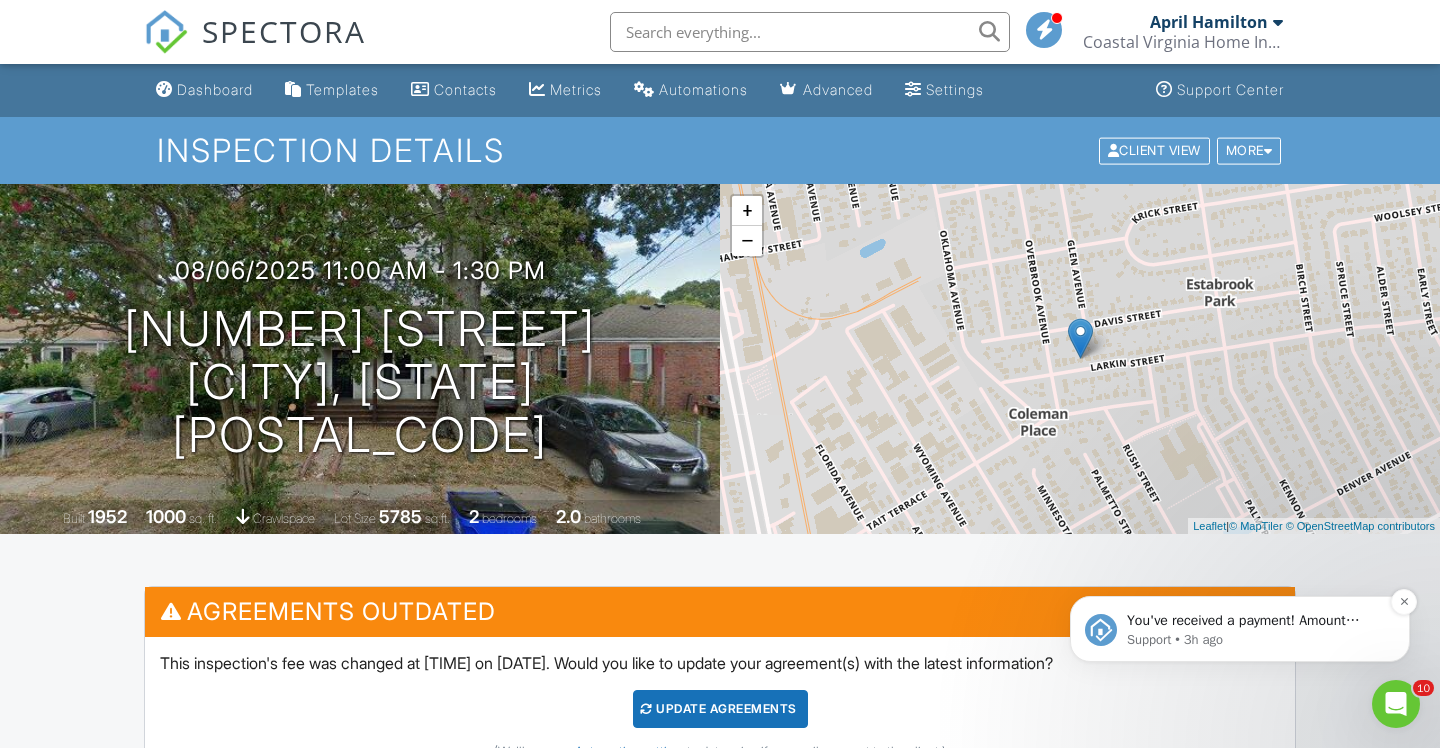 click on "Support • 3h ago" at bounding box center (1256, 640) 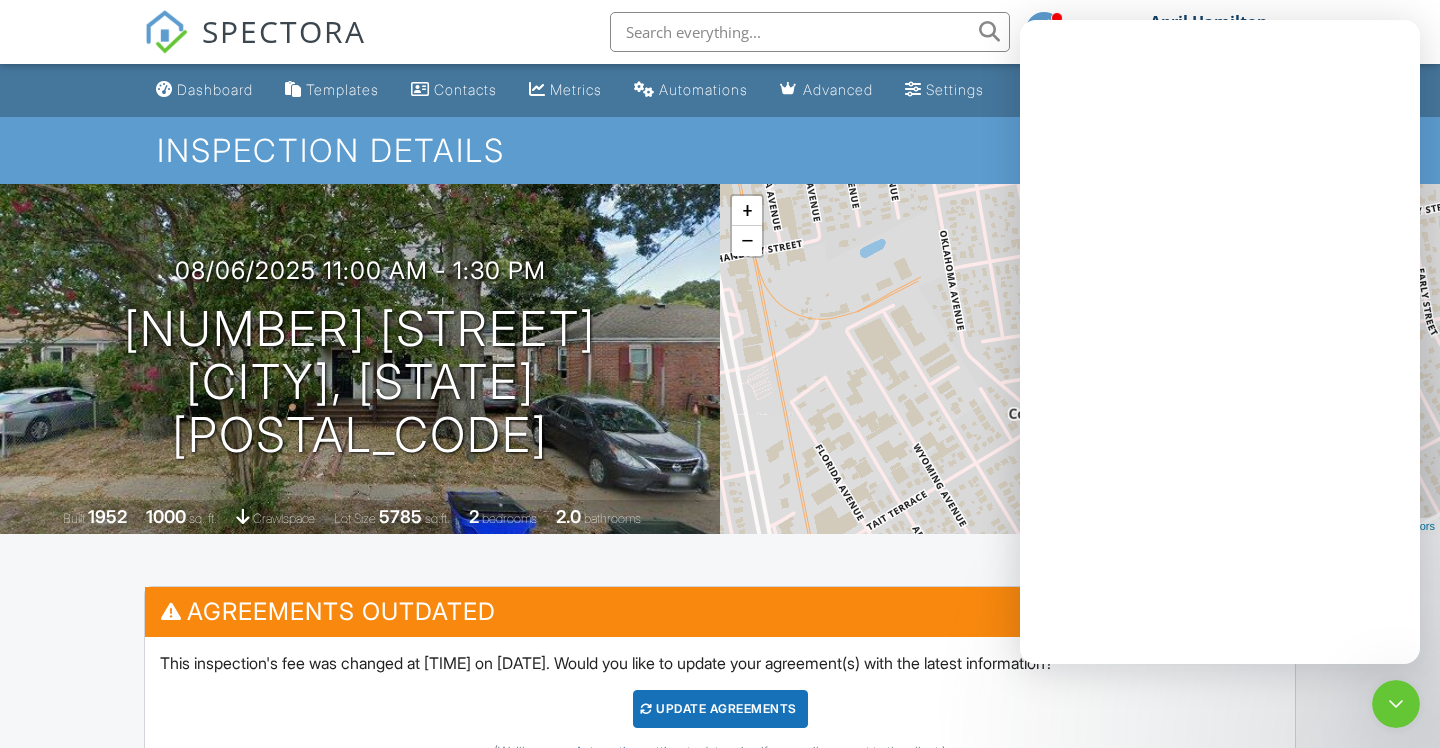 scroll, scrollTop: 0, scrollLeft: 0, axis: both 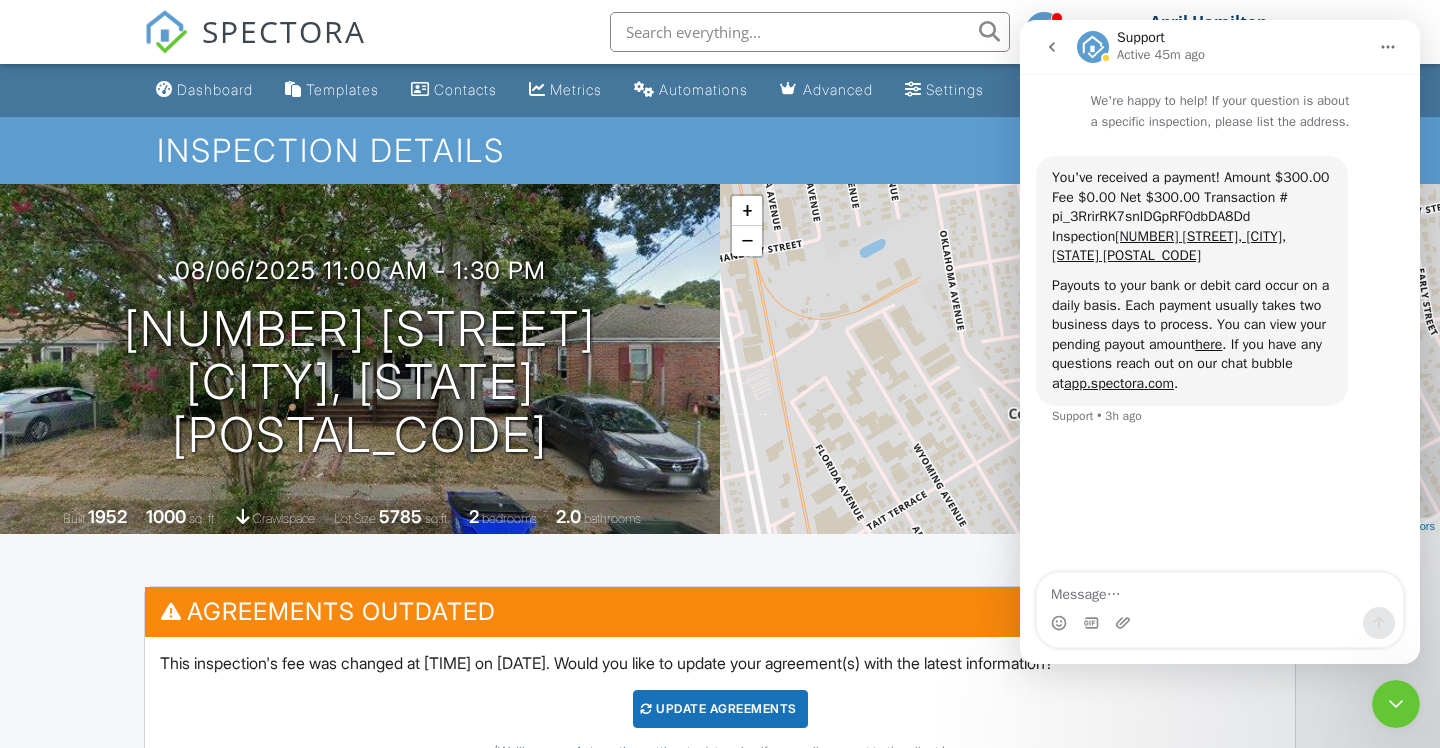 click on "Inspection Details" at bounding box center [720, 150] 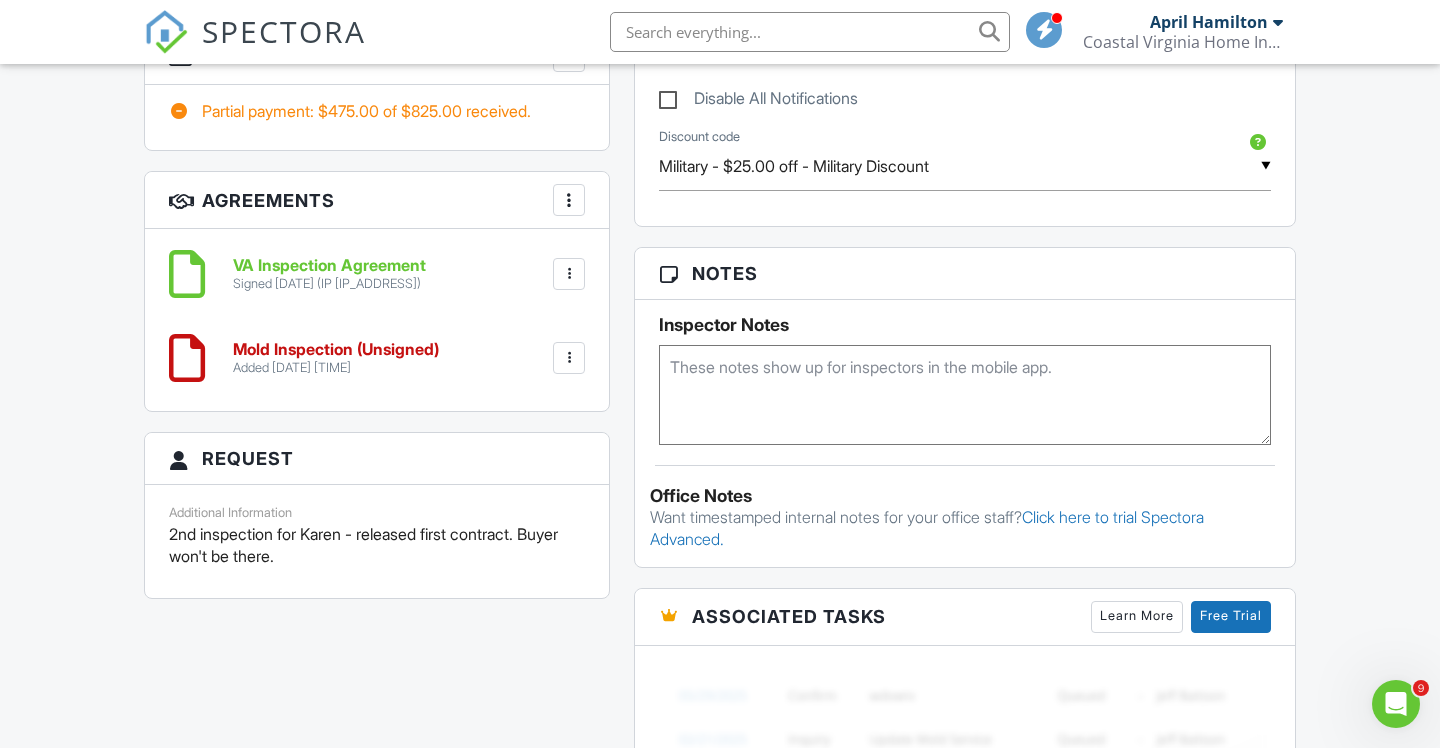 scroll, scrollTop: 1413, scrollLeft: 0, axis: vertical 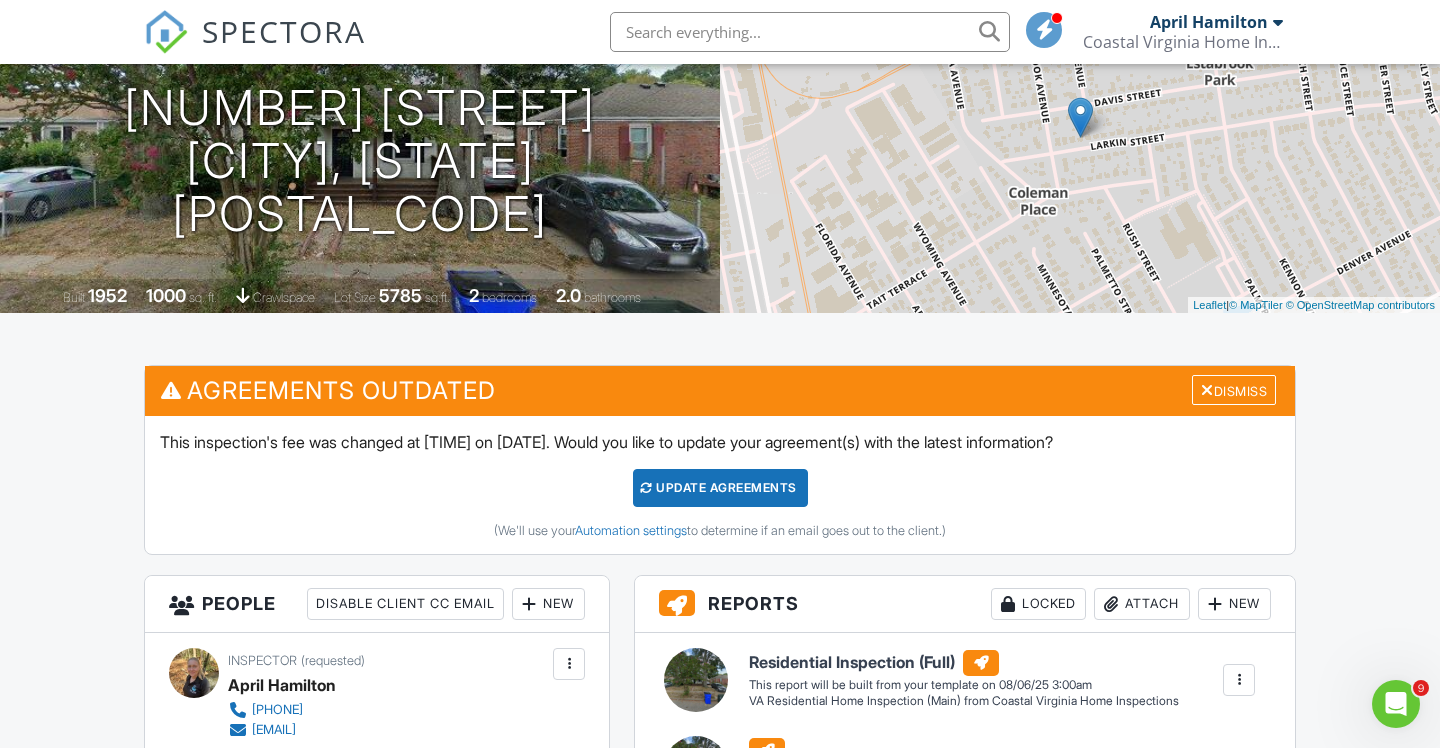 click on "Update Agreements" at bounding box center (720, 488) 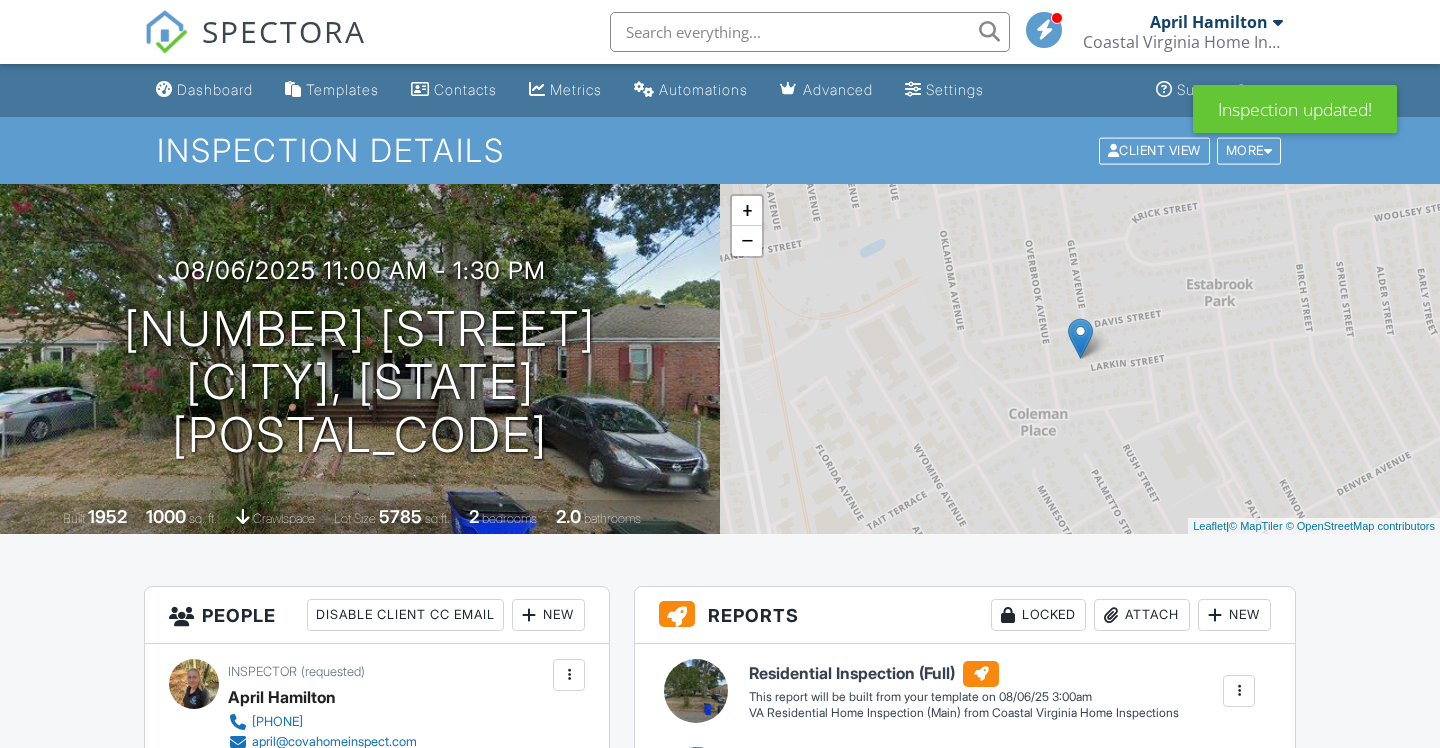 scroll, scrollTop: 0, scrollLeft: 0, axis: both 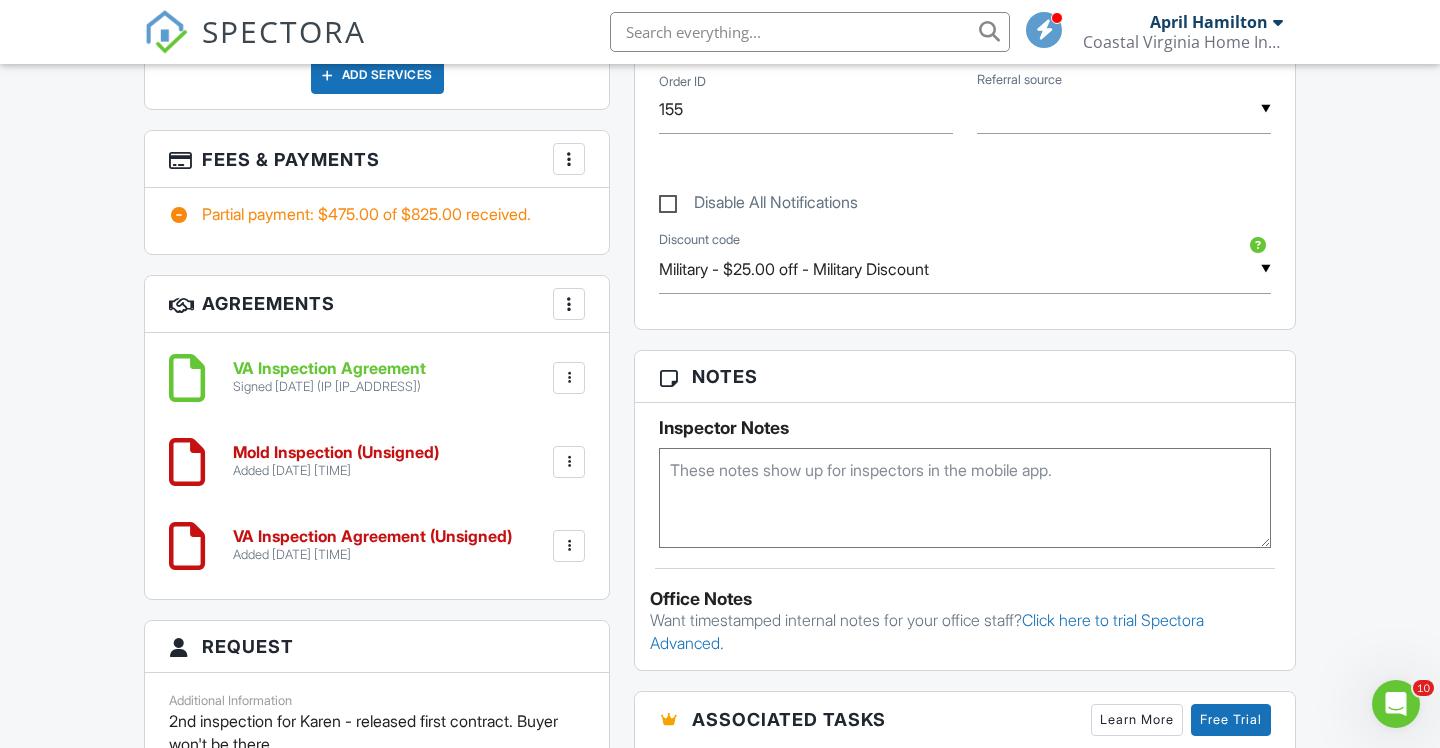 click at bounding box center [569, 546] 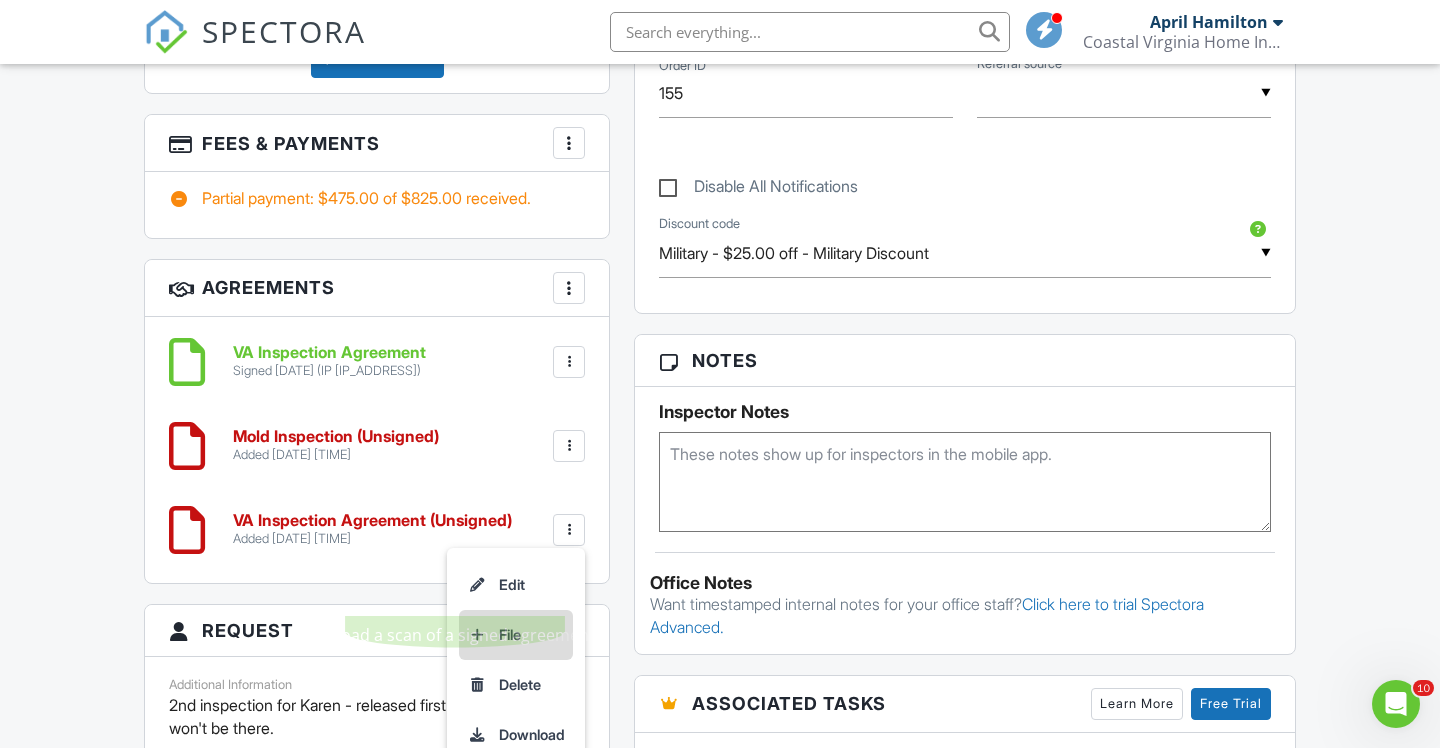 scroll, scrollTop: 1129, scrollLeft: 0, axis: vertical 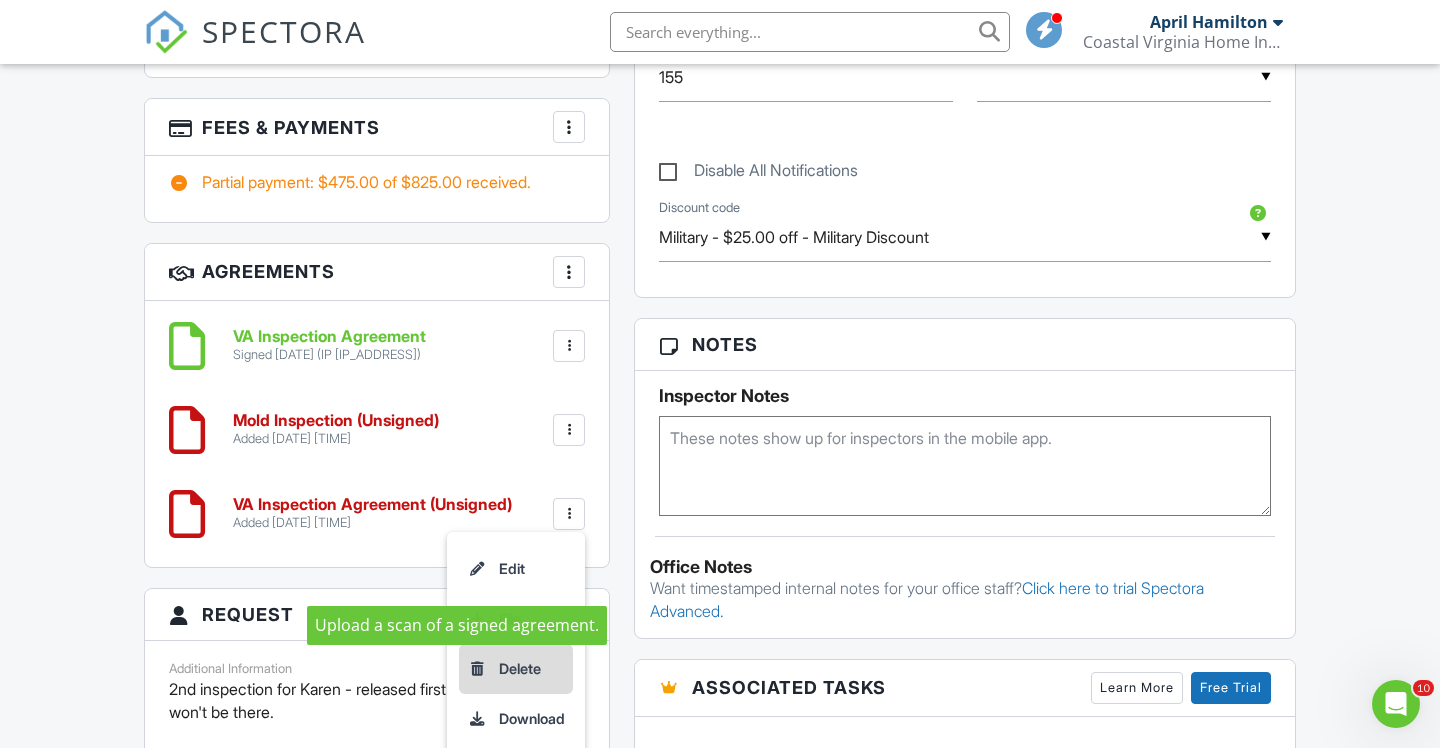 click on "Delete" at bounding box center (516, 669) 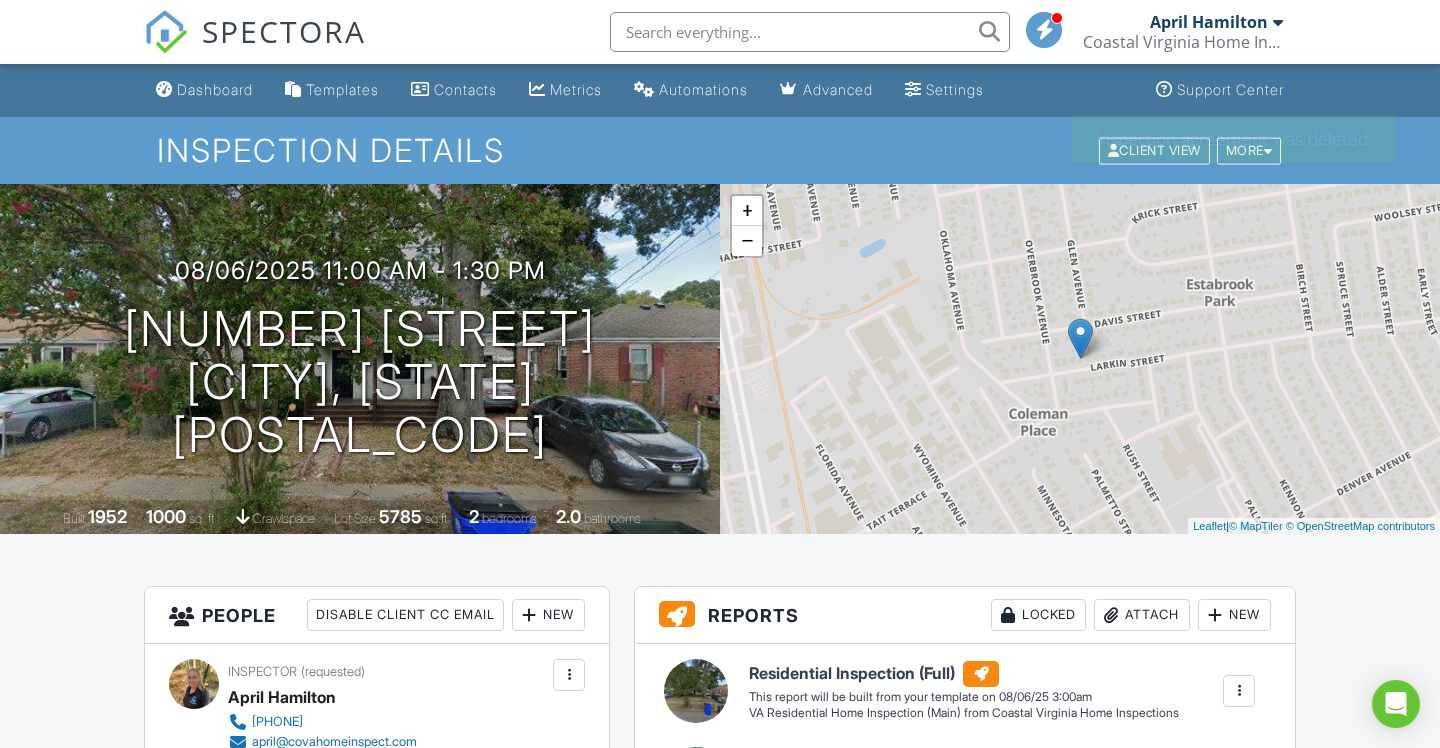 scroll, scrollTop: 0, scrollLeft: 0, axis: both 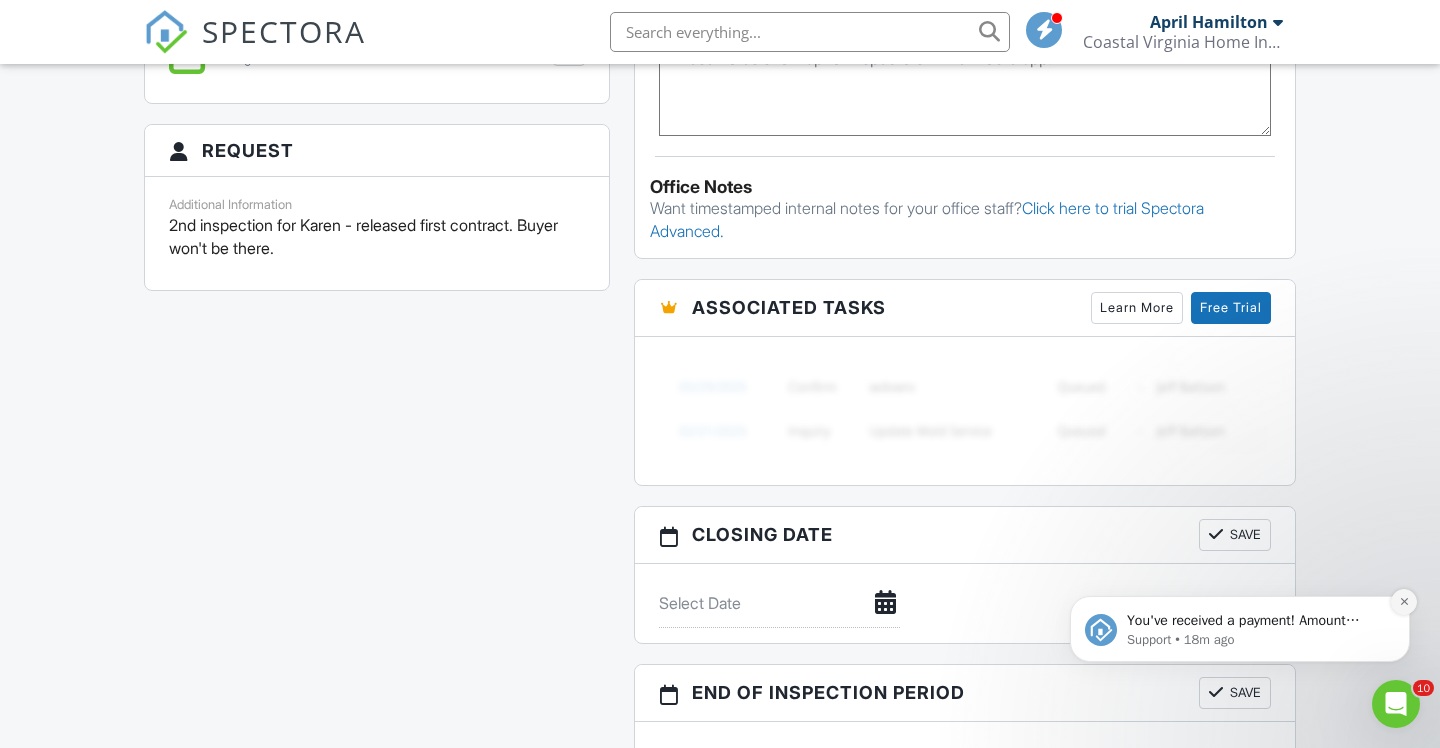 click 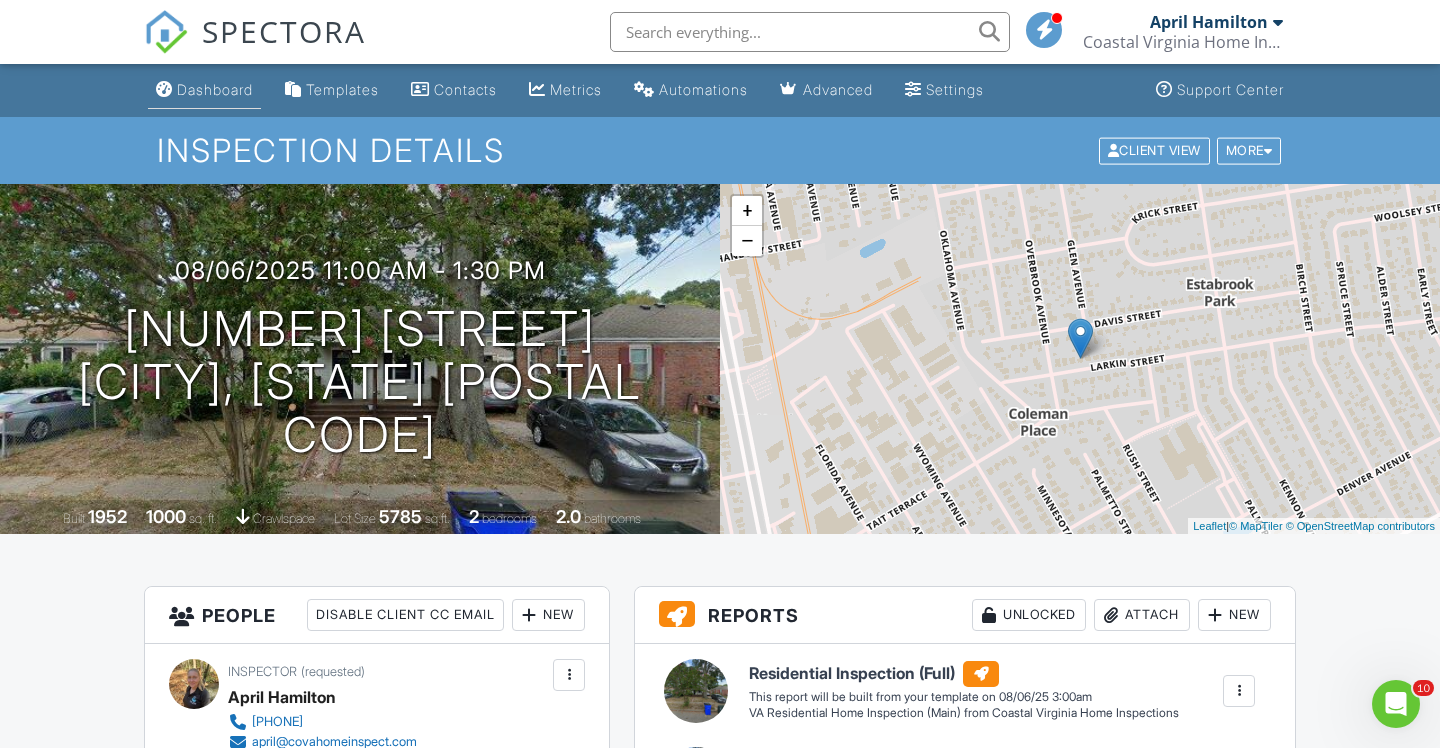 scroll, scrollTop: 0, scrollLeft: 0, axis: both 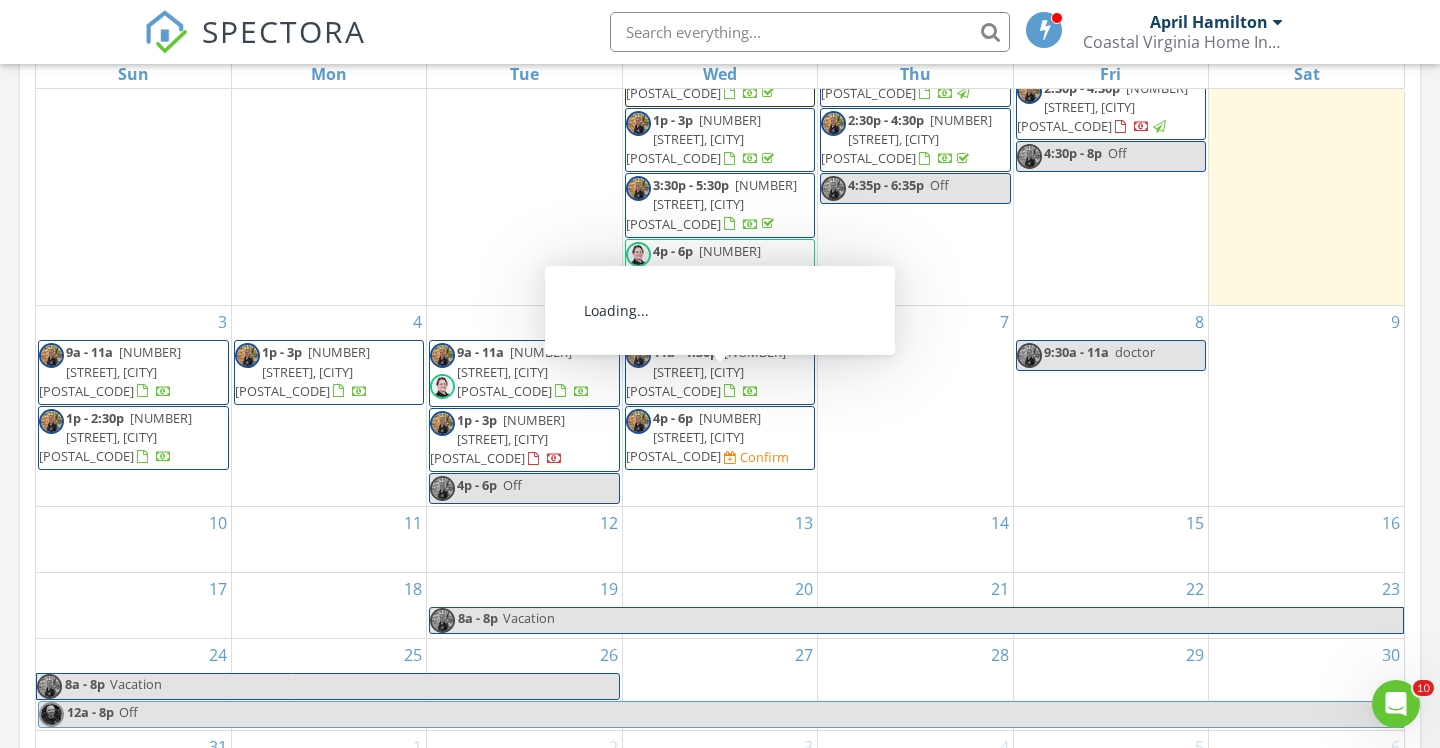 click on "[NUMBER] [STREET], [CITY] [POSTAL_CODE]" at bounding box center (693, 437) 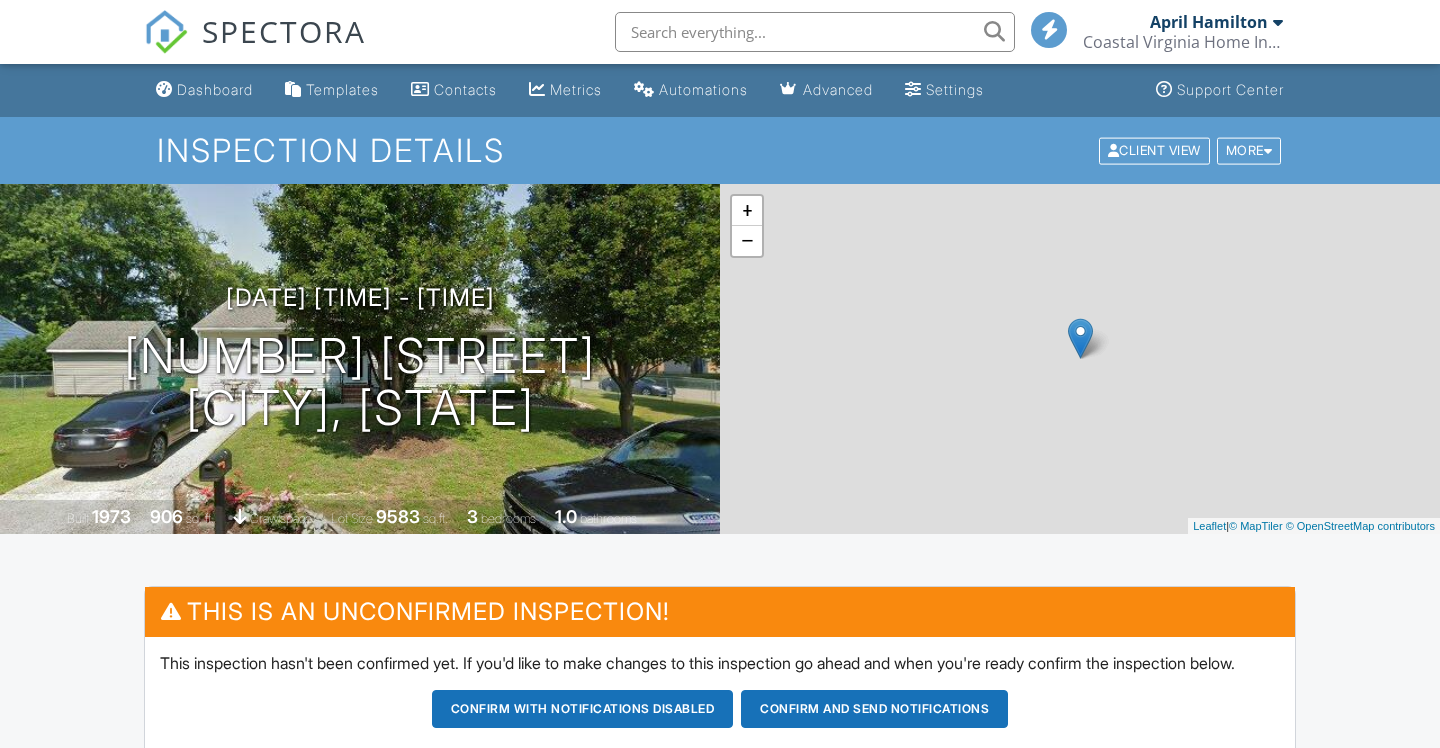 scroll, scrollTop: 0, scrollLeft: 0, axis: both 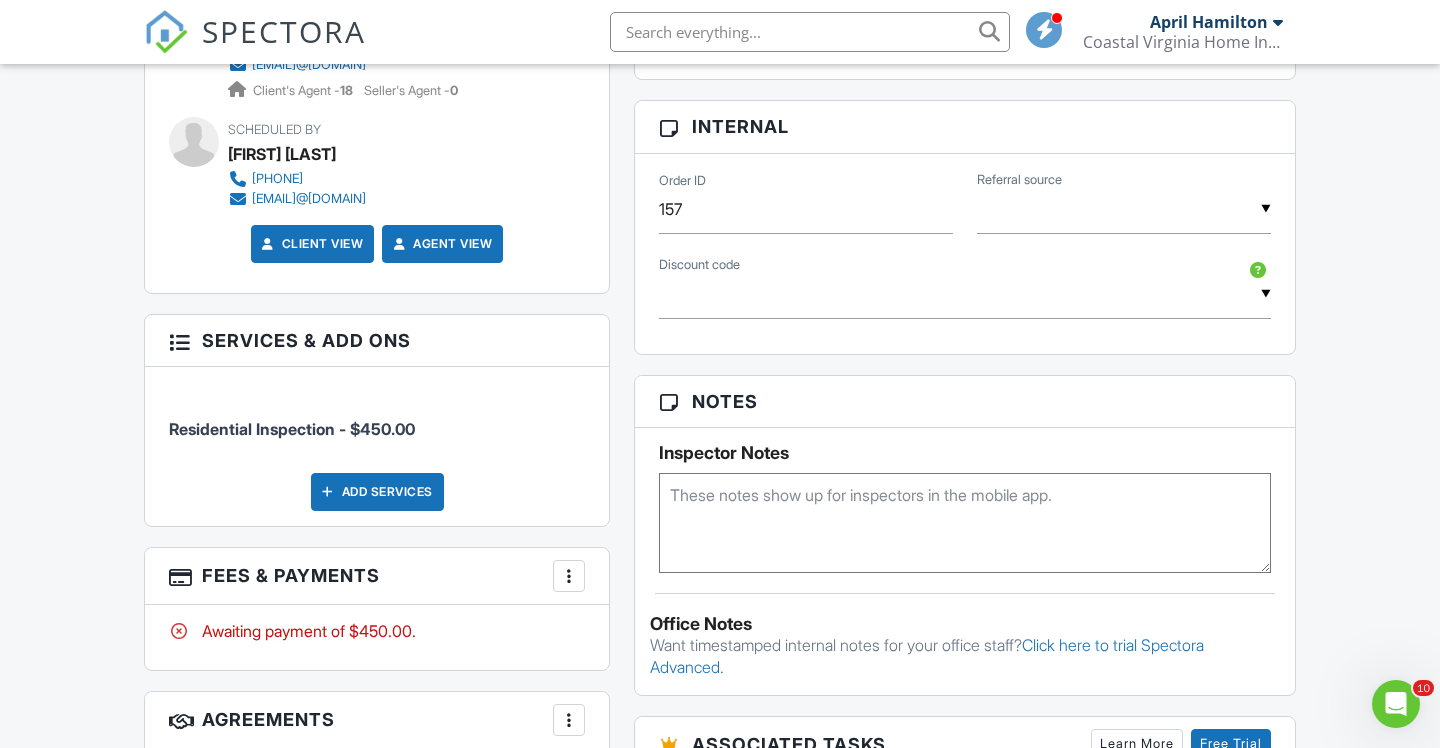 click at bounding box center (965, 294) 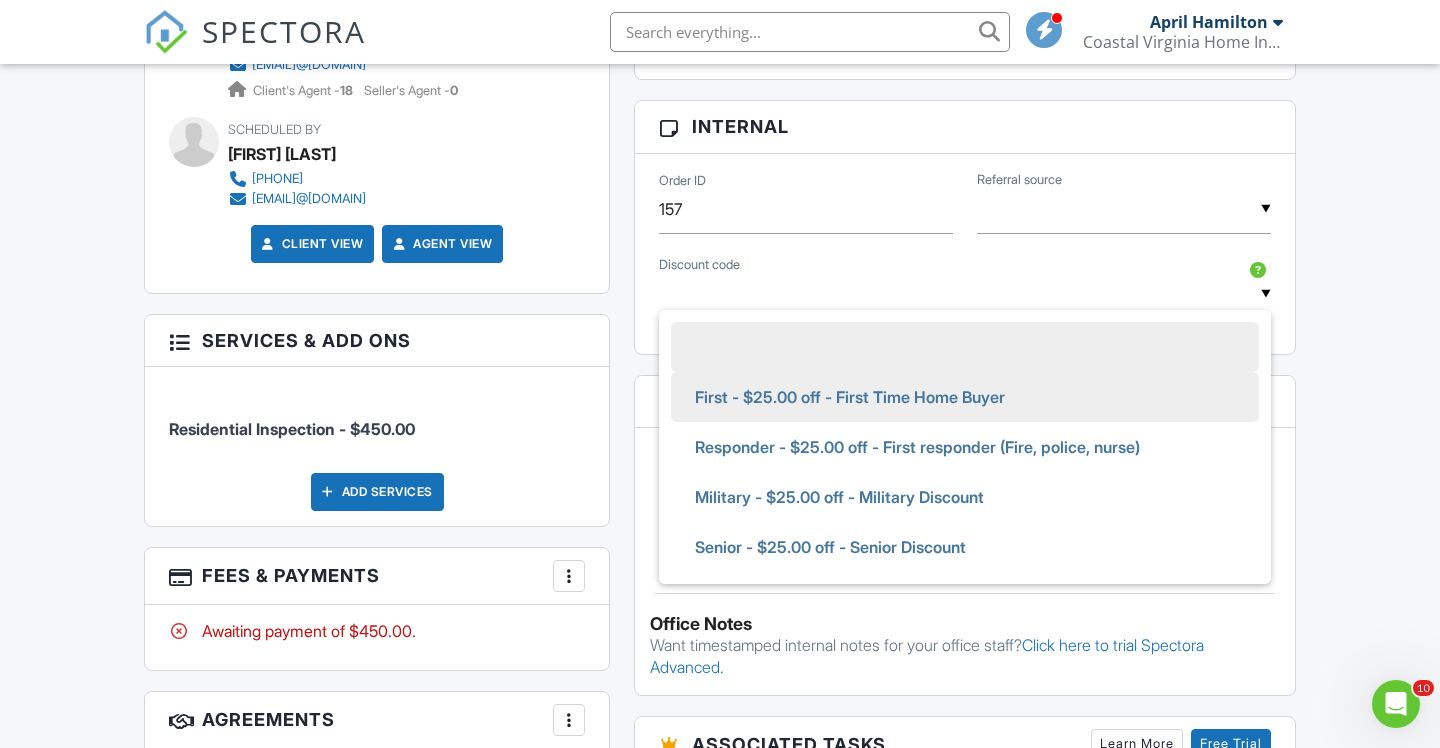click on "First - $25.00 off - First Time Home Buyer" at bounding box center (850, 397) 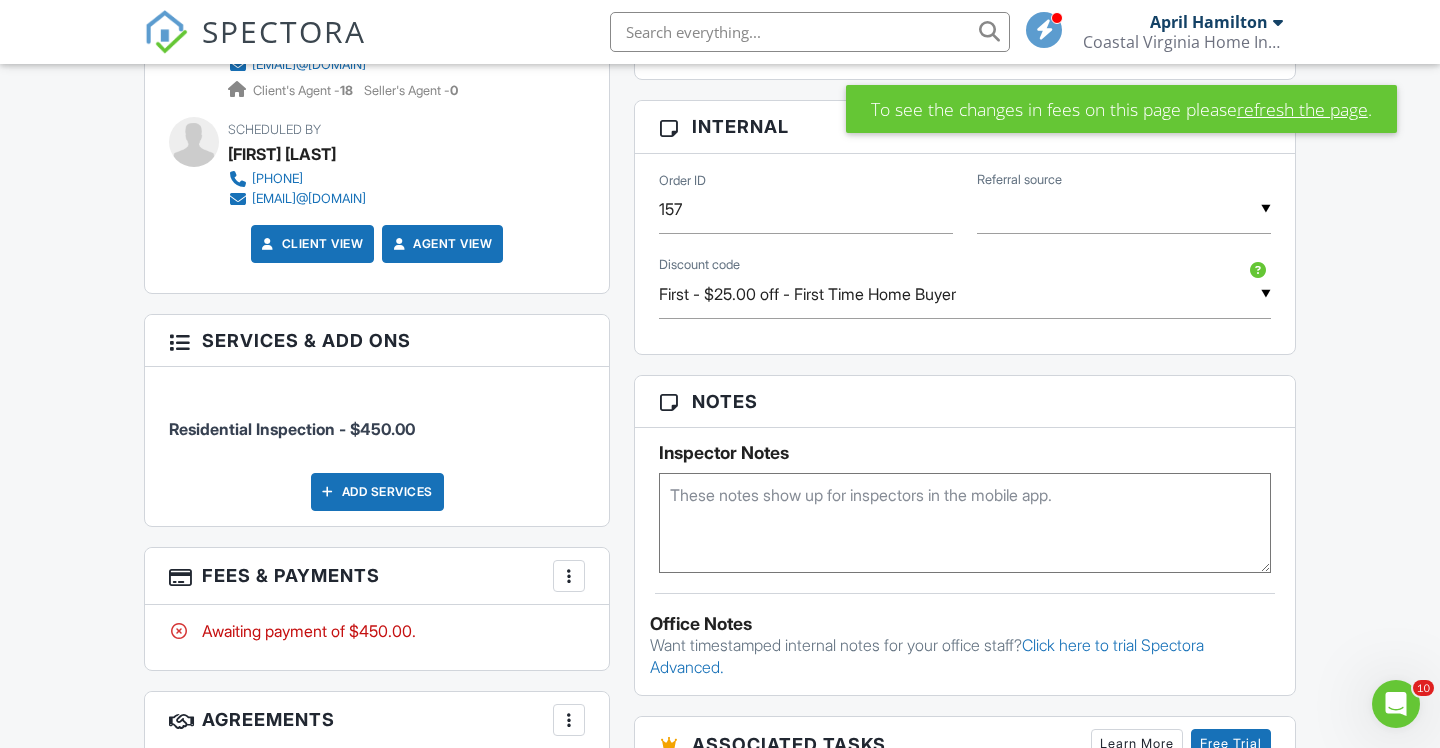 click on "refresh the page" at bounding box center [1302, 109] 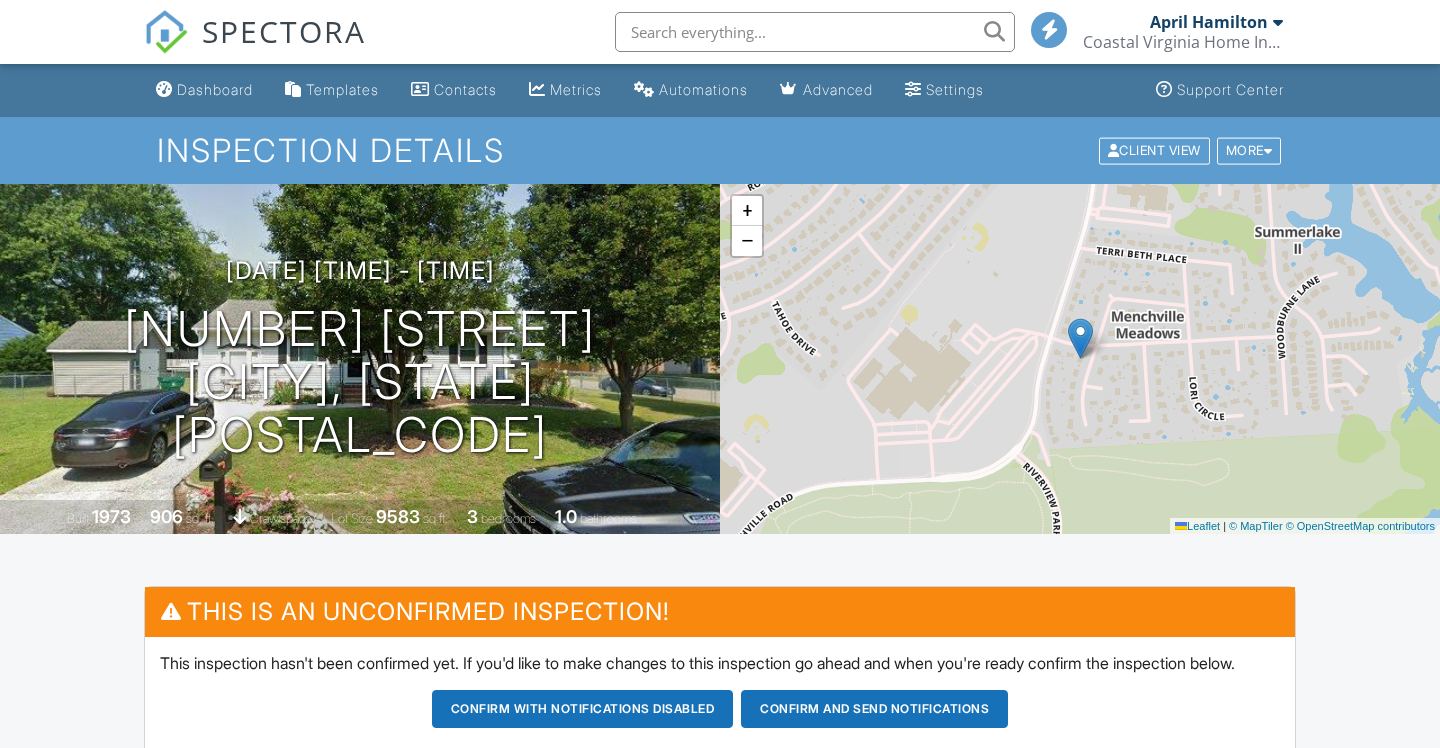 scroll, scrollTop: 0, scrollLeft: 0, axis: both 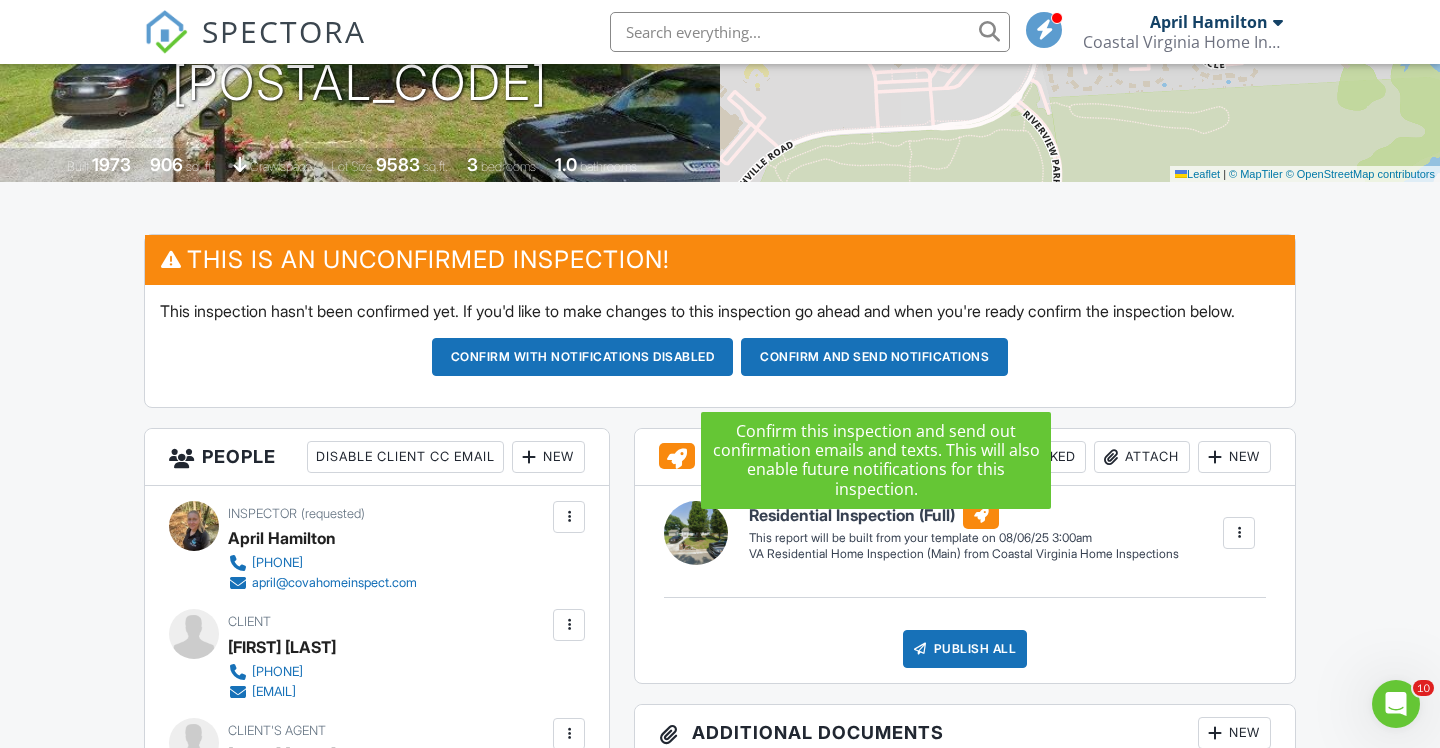 click on "Confirm and send notifications" at bounding box center [583, 357] 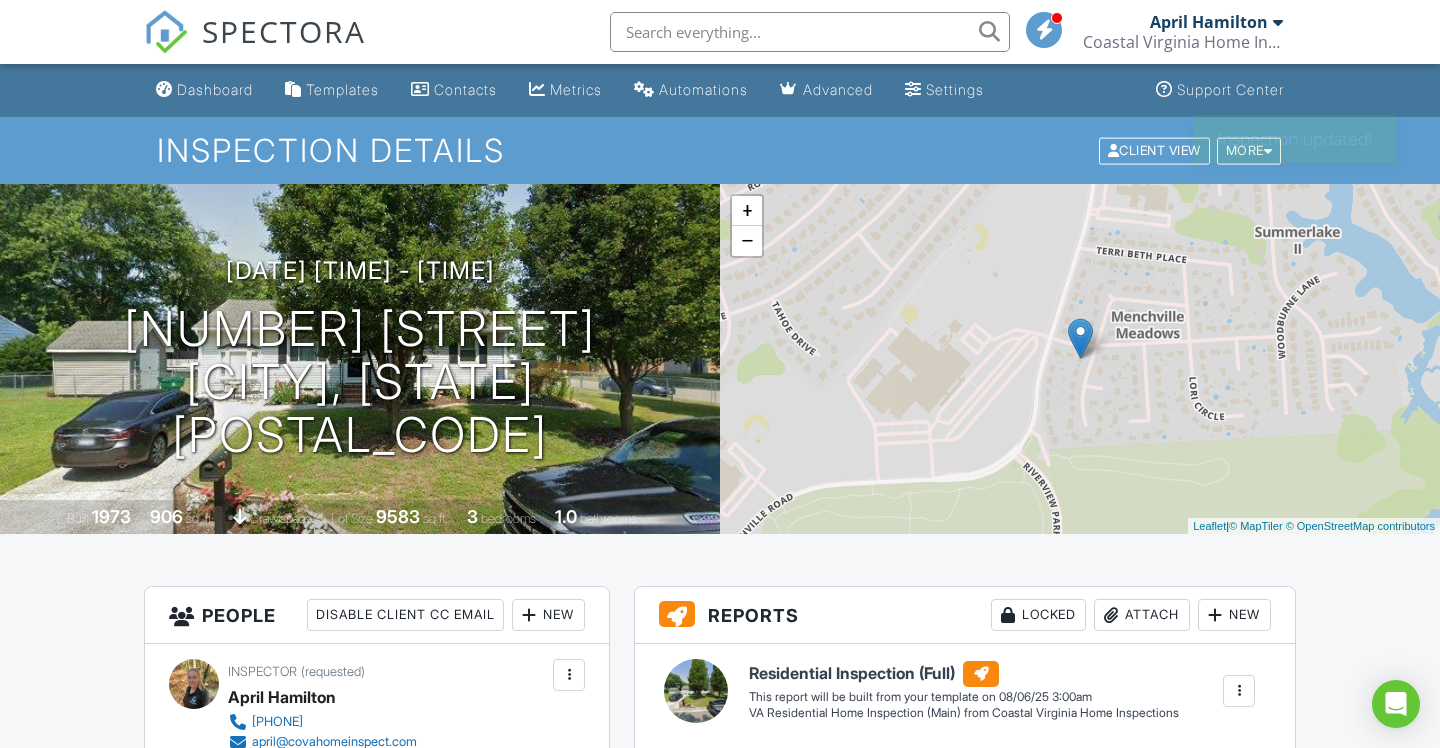 scroll, scrollTop: 0, scrollLeft: 0, axis: both 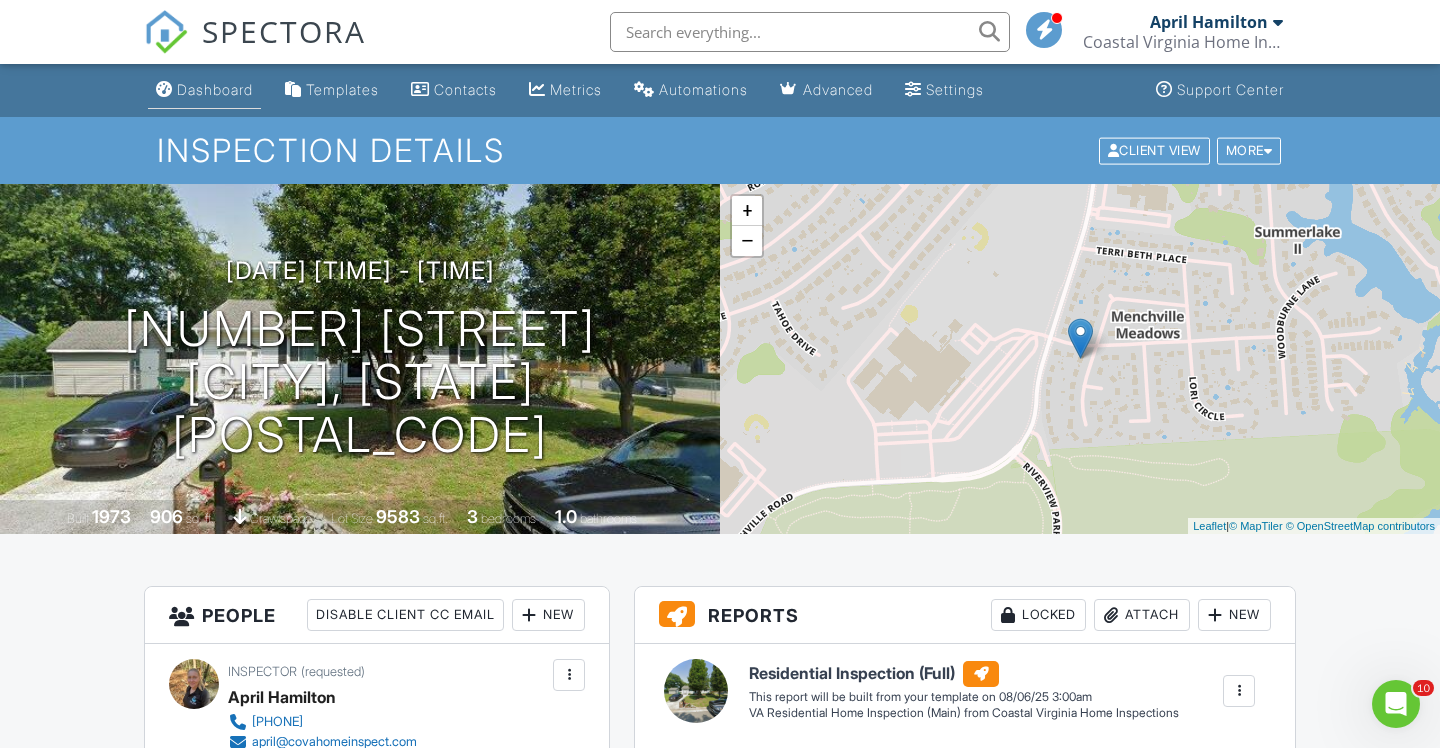 click on "Dashboard" at bounding box center (215, 89) 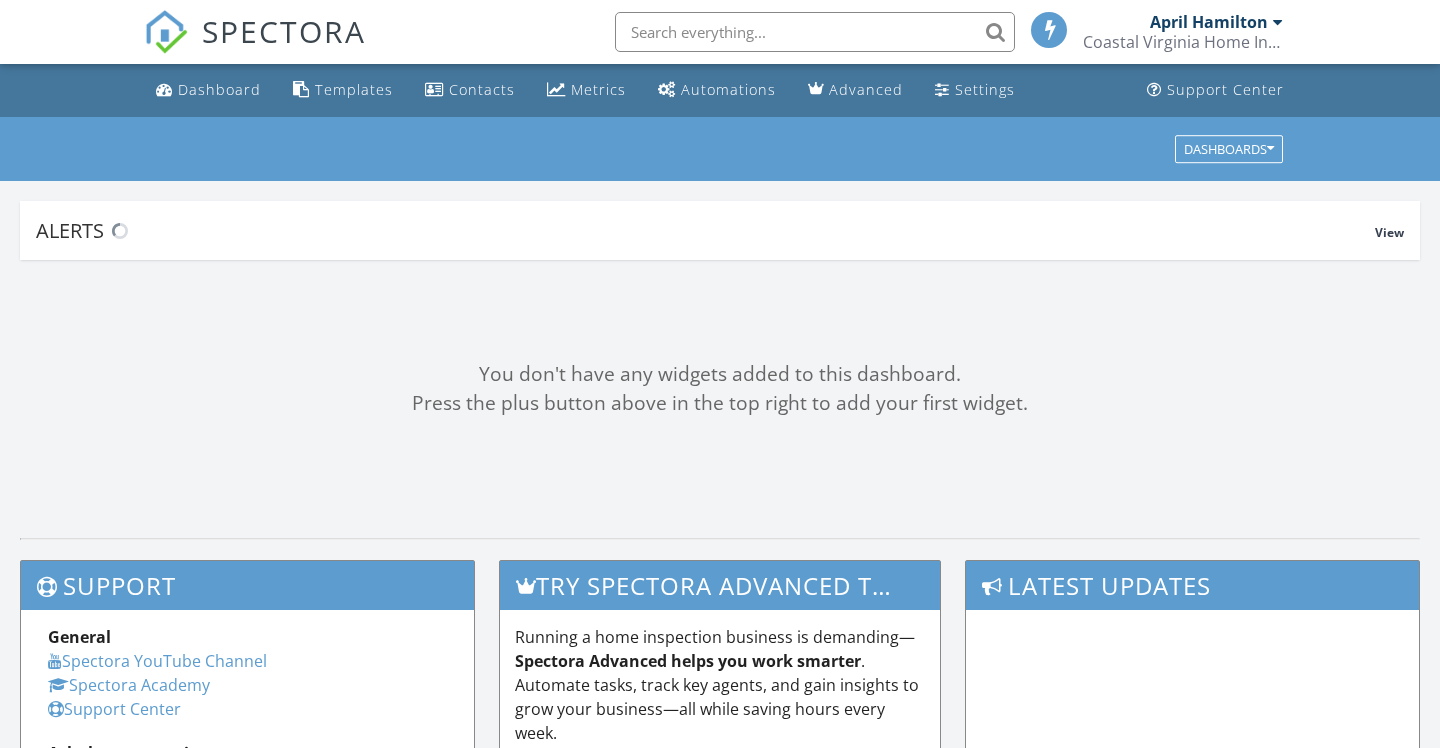 scroll, scrollTop: 0, scrollLeft: 0, axis: both 